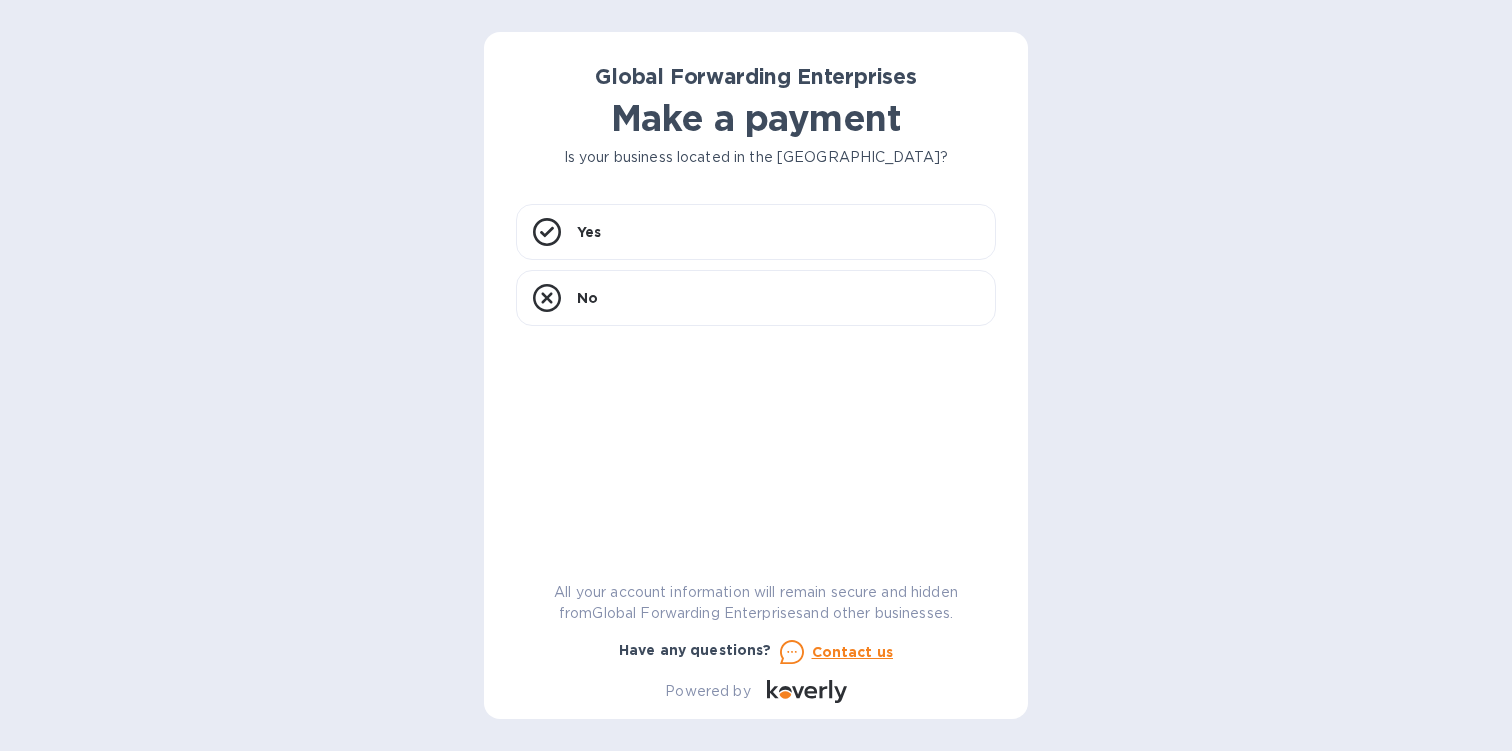 scroll, scrollTop: 0, scrollLeft: 0, axis: both 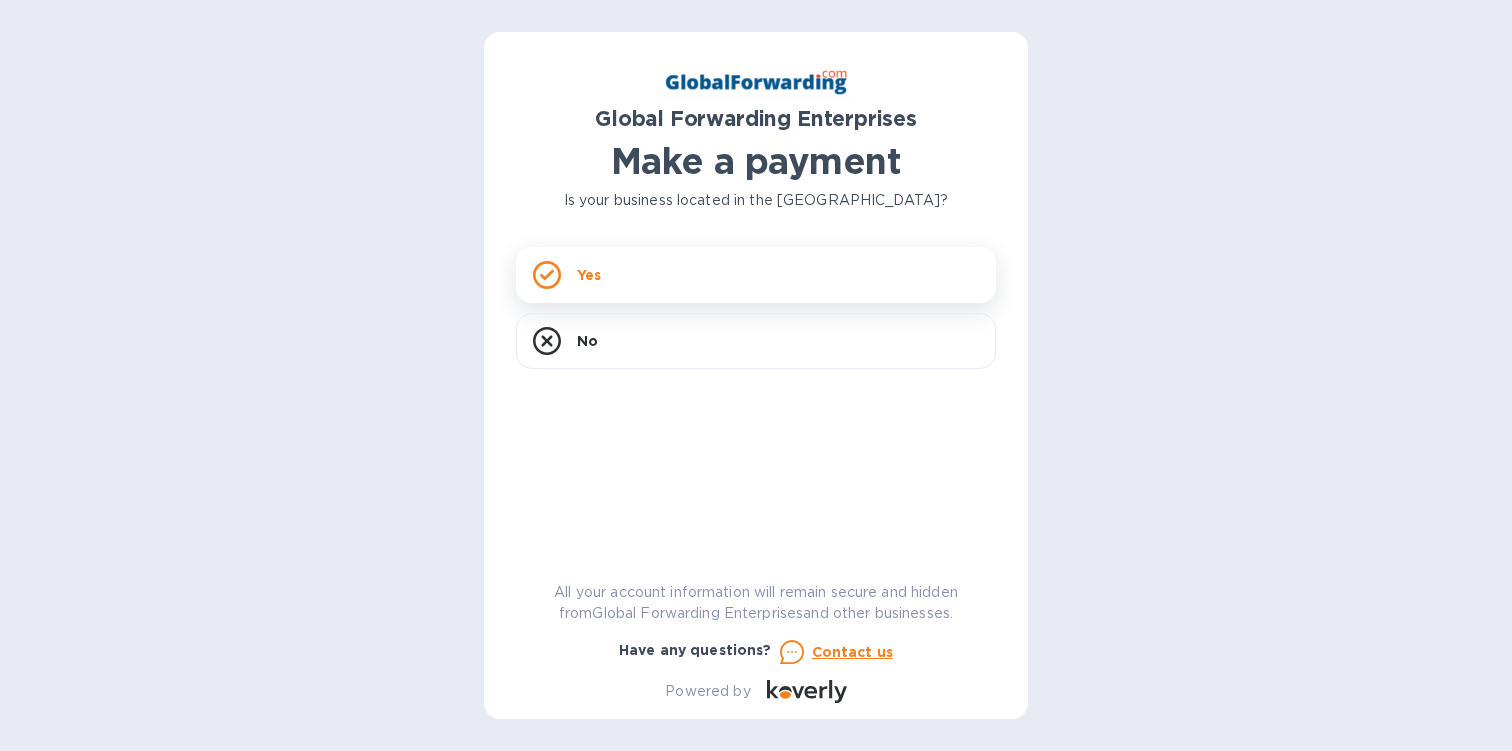 click on "Yes" at bounding box center (756, 275) 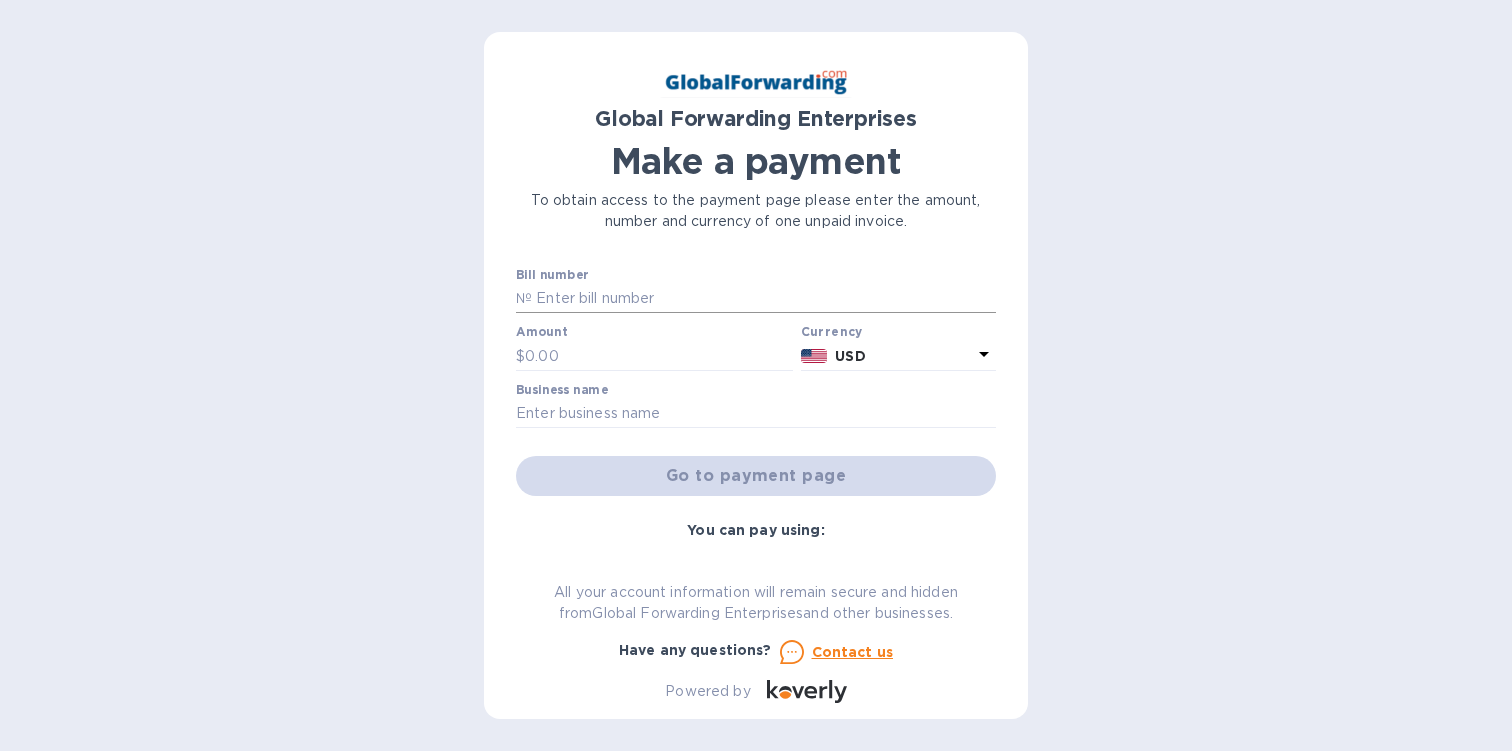 click at bounding box center [764, 299] 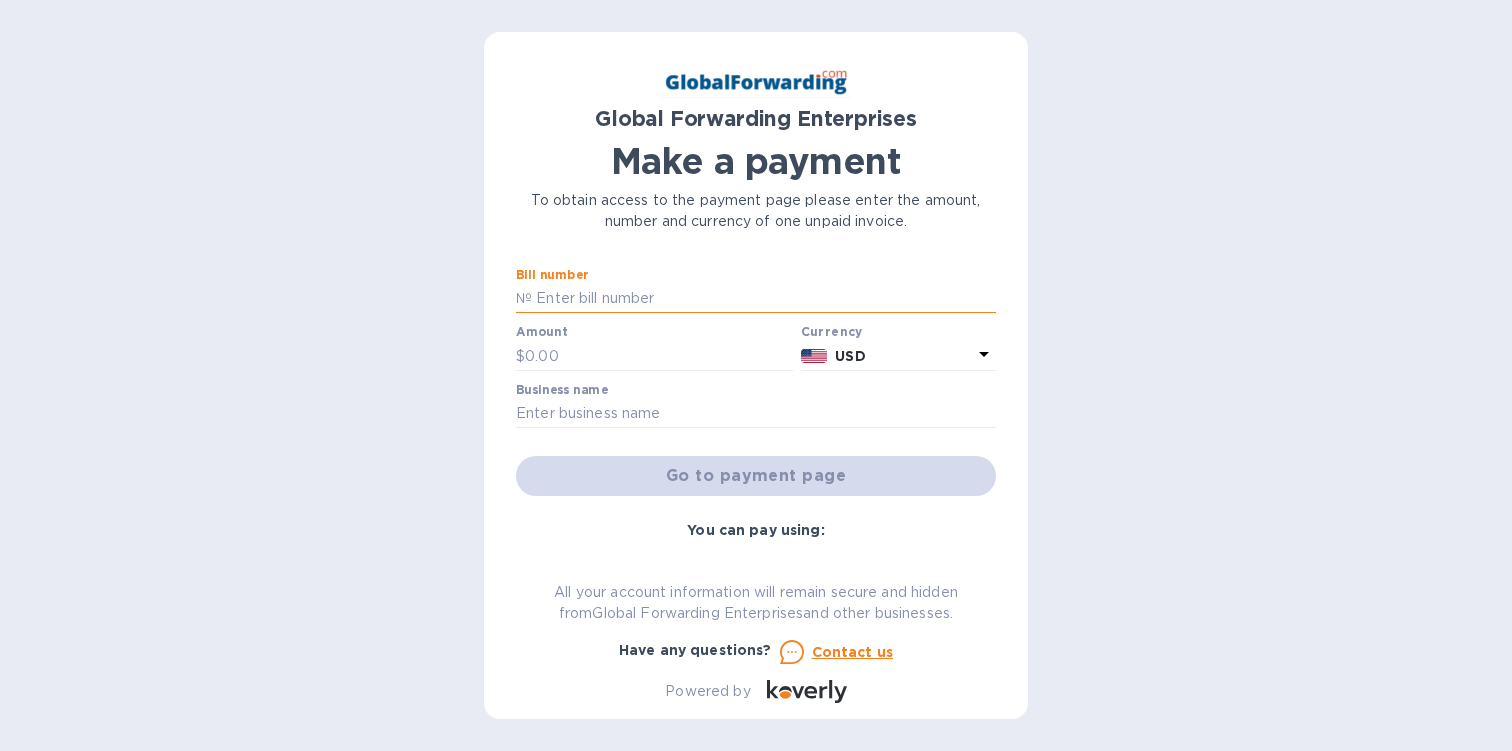 paste on "79536982" 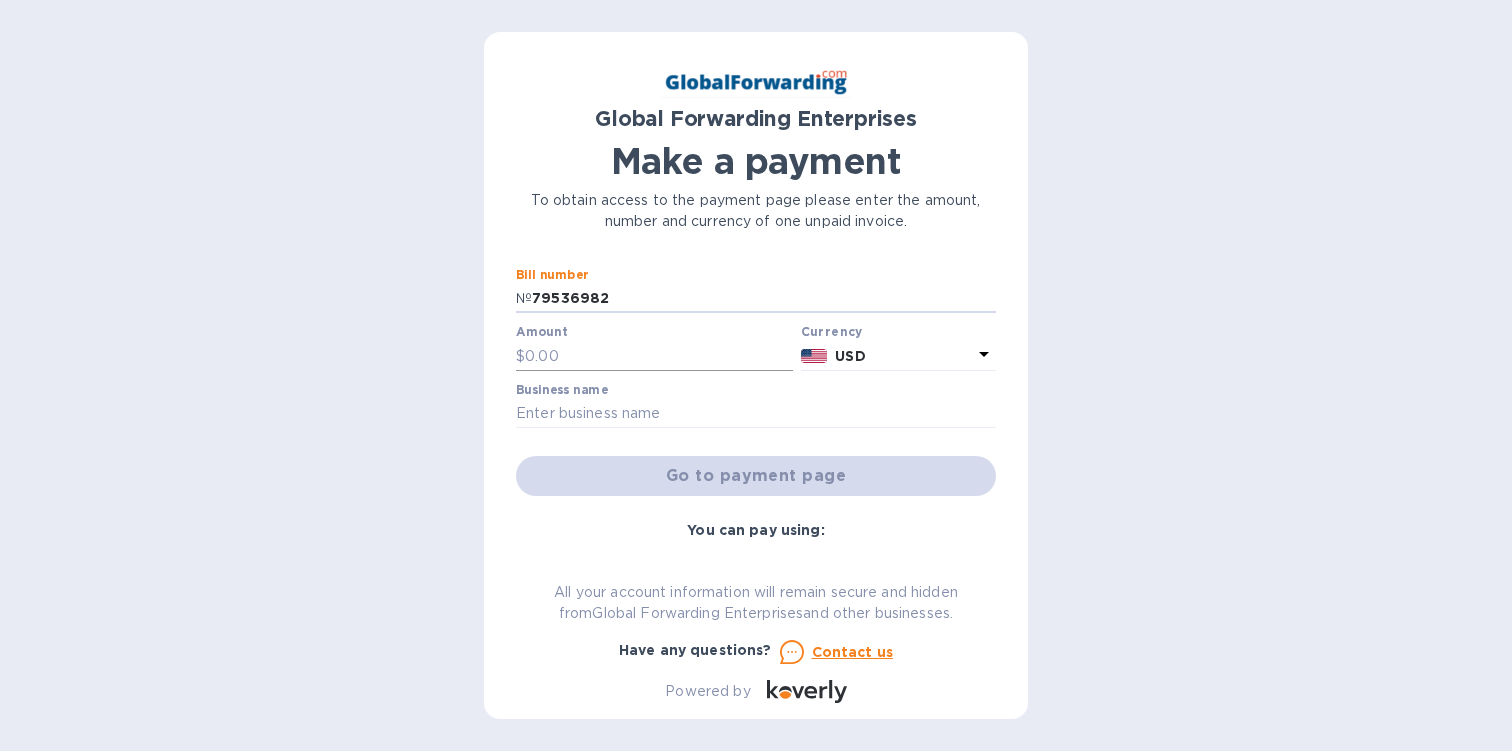 type on "79536982" 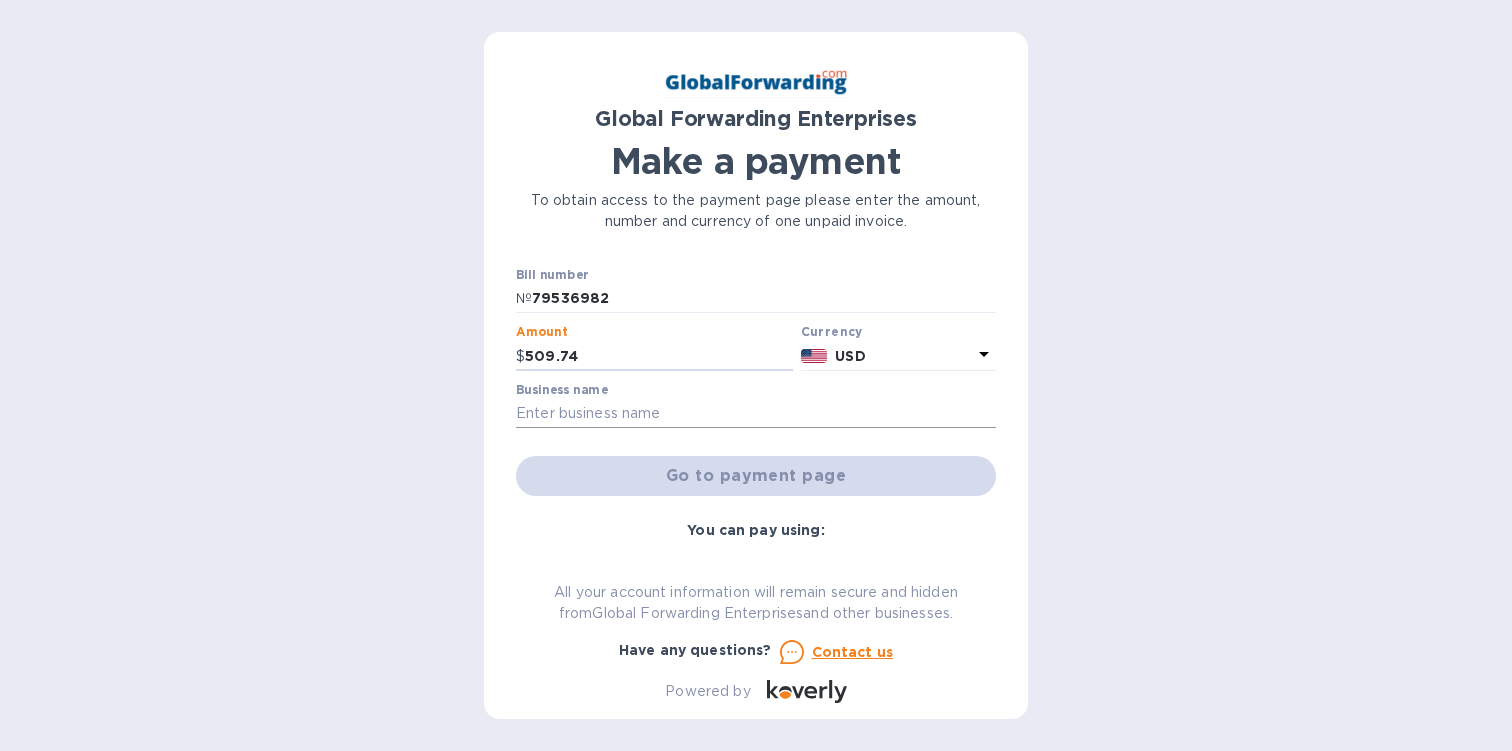 type on "509.74" 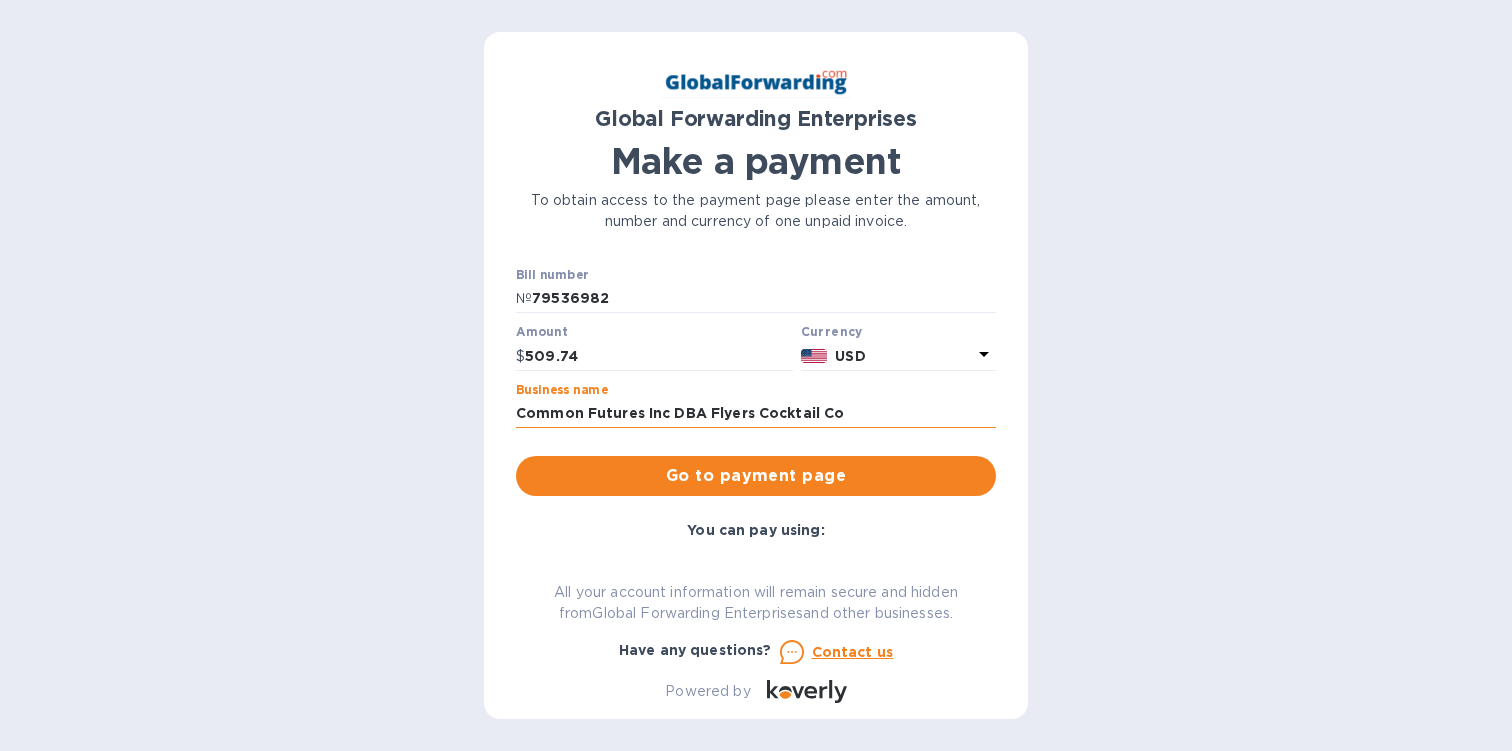 type on "Common Futures Inc DBA Flyers Cocktail Co" 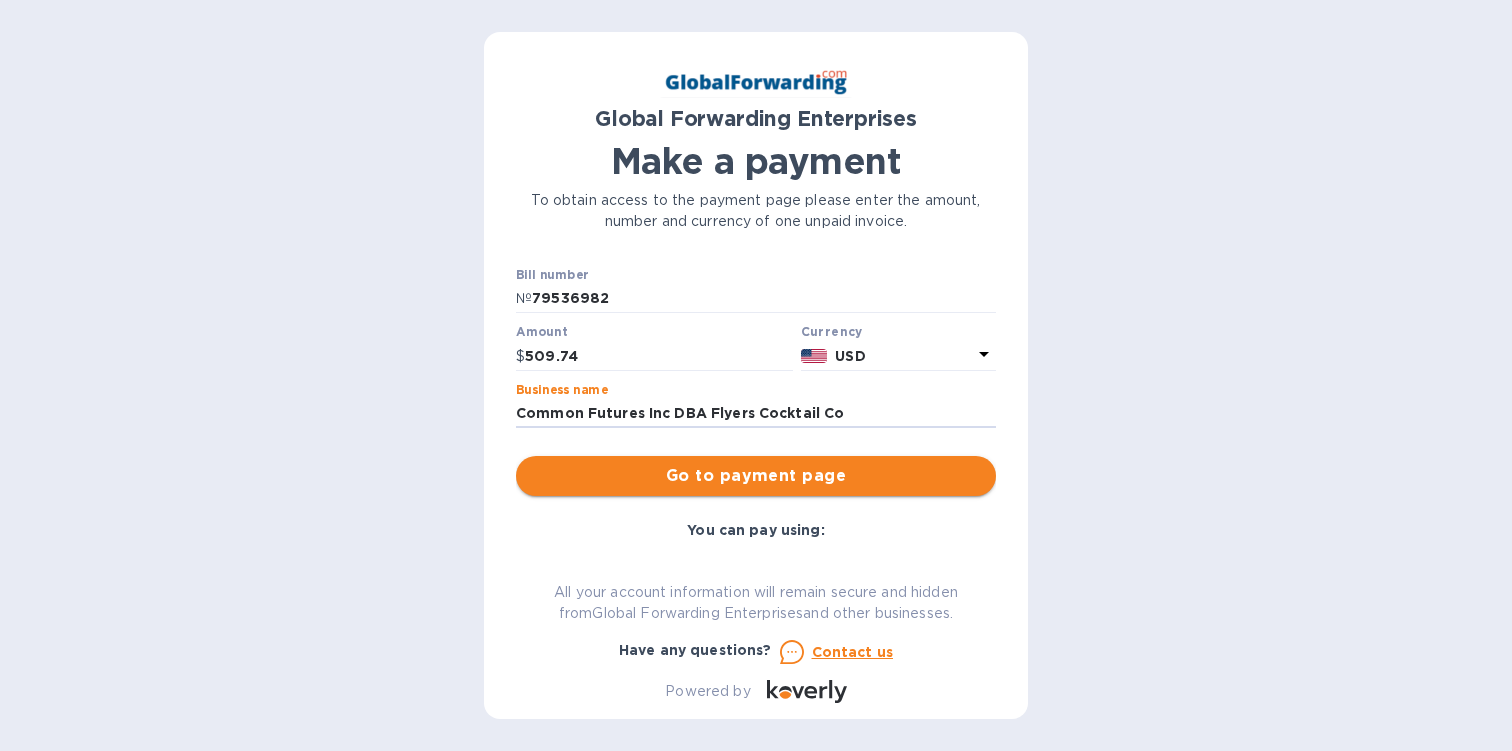click on "Go to payment page" at bounding box center (756, 476) 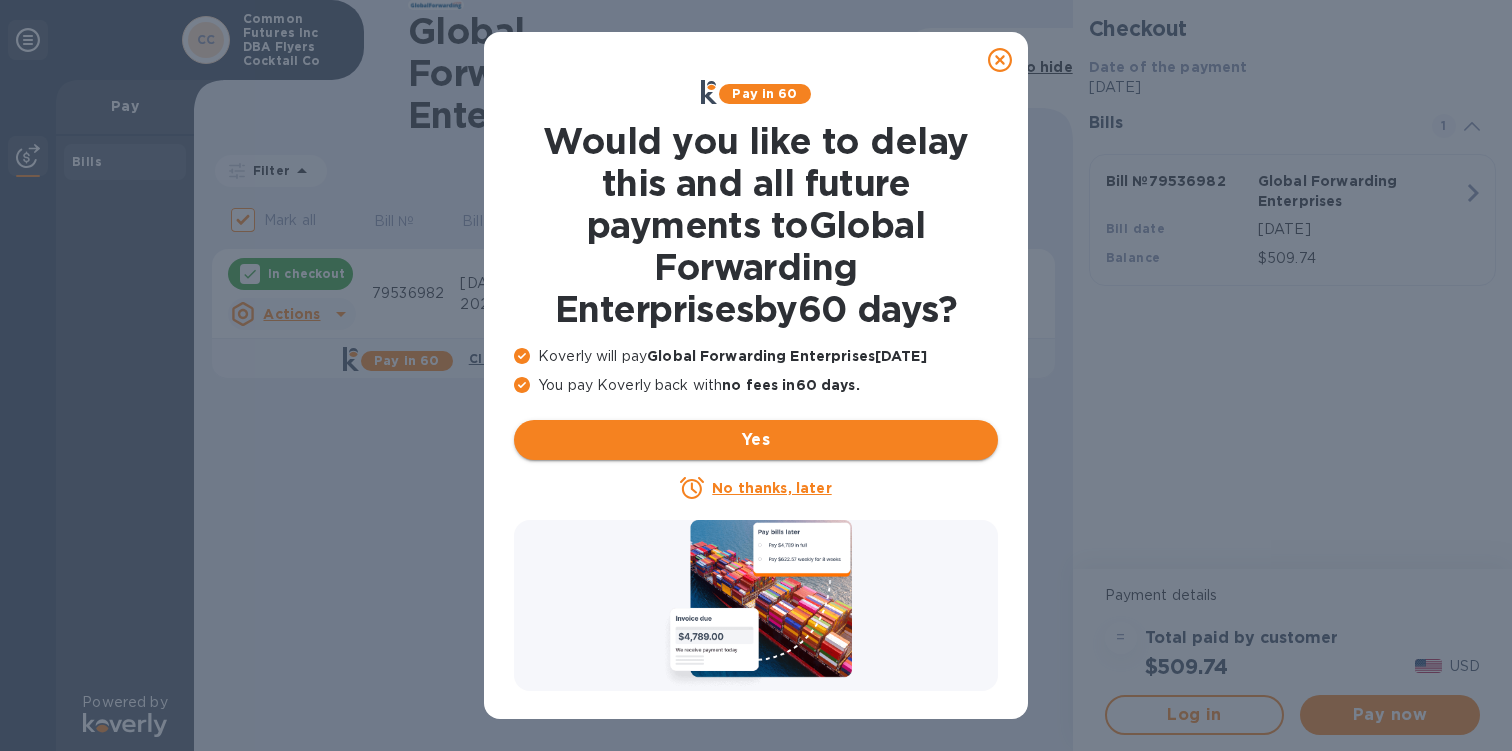 click on "Yes" at bounding box center (756, 440) 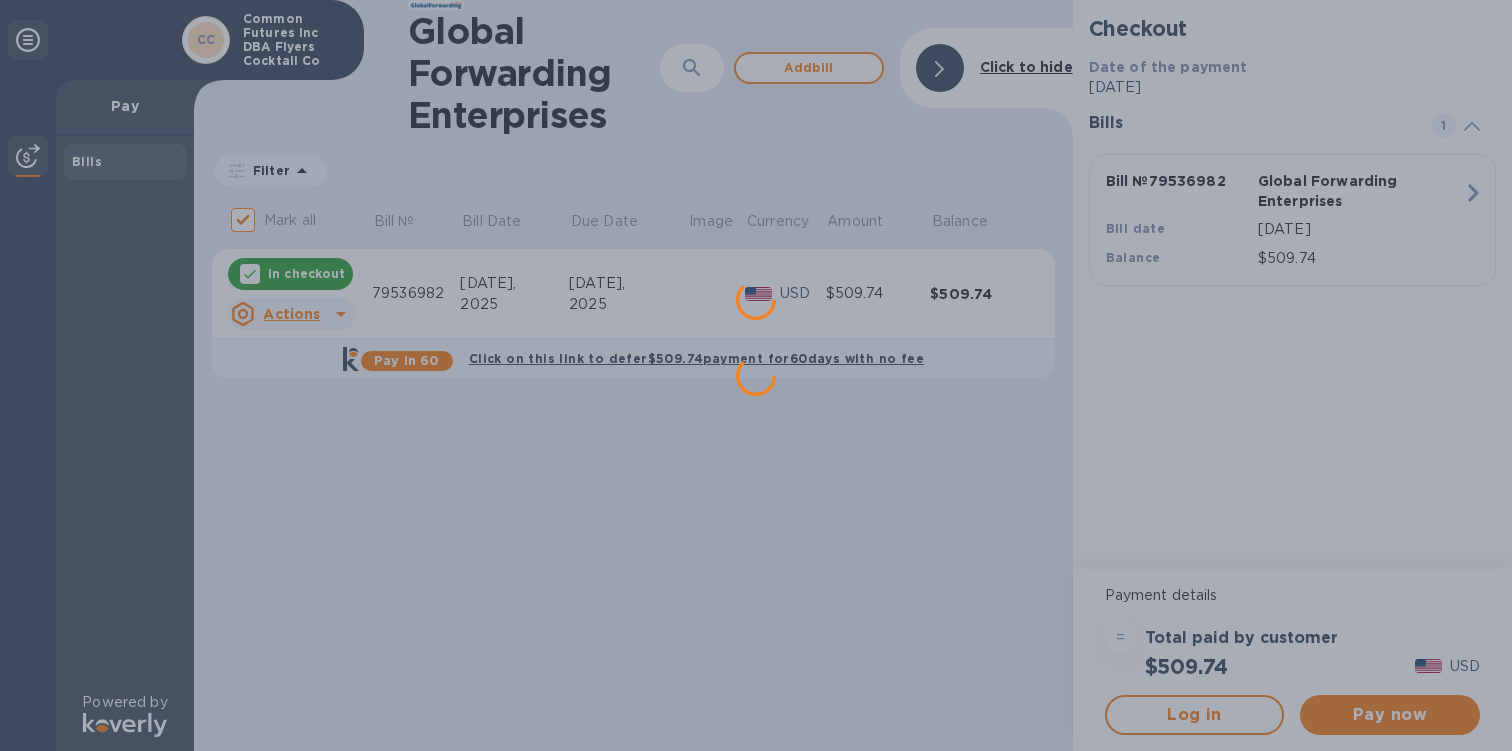 scroll, scrollTop: 0, scrollLeft: 0, axis: both 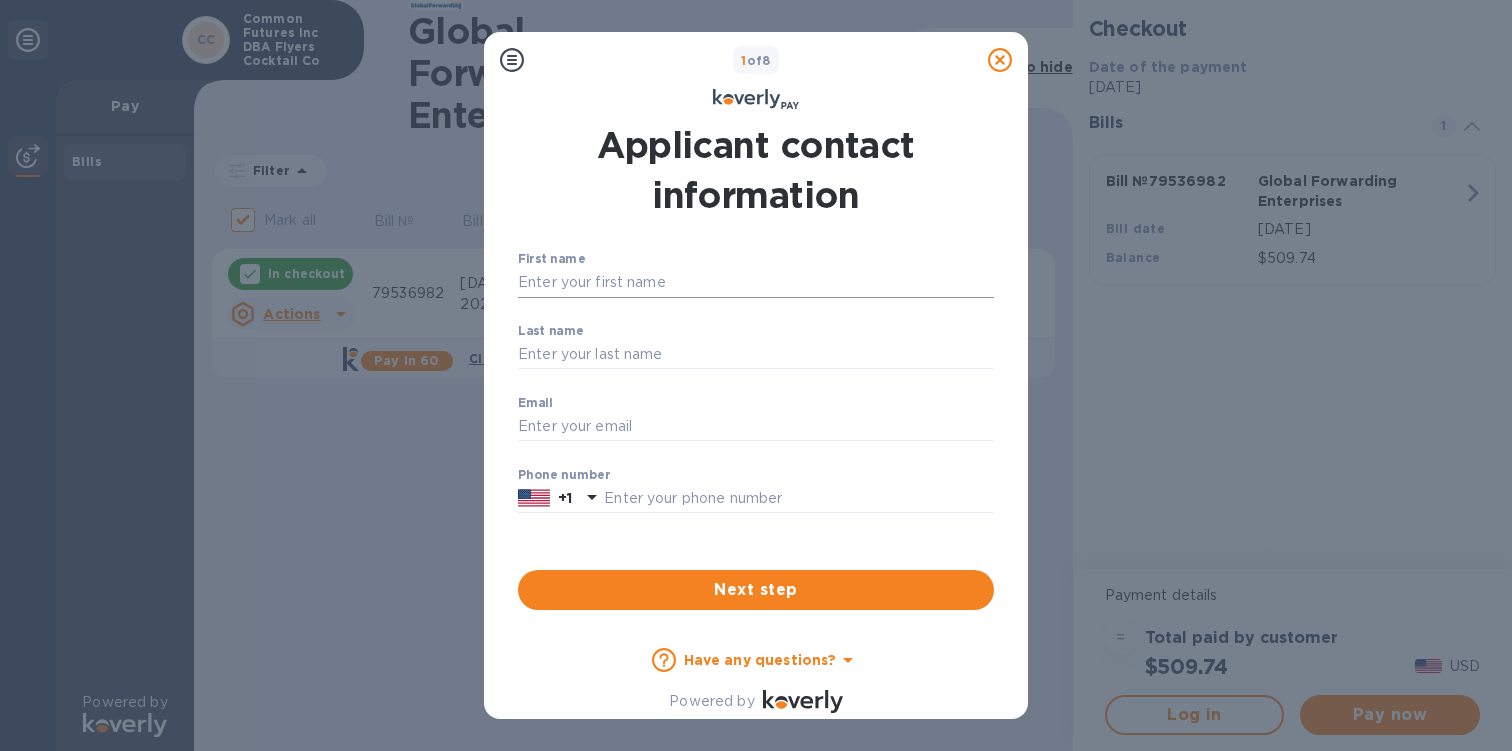 click on "First name" at bounding box center (756, 283) 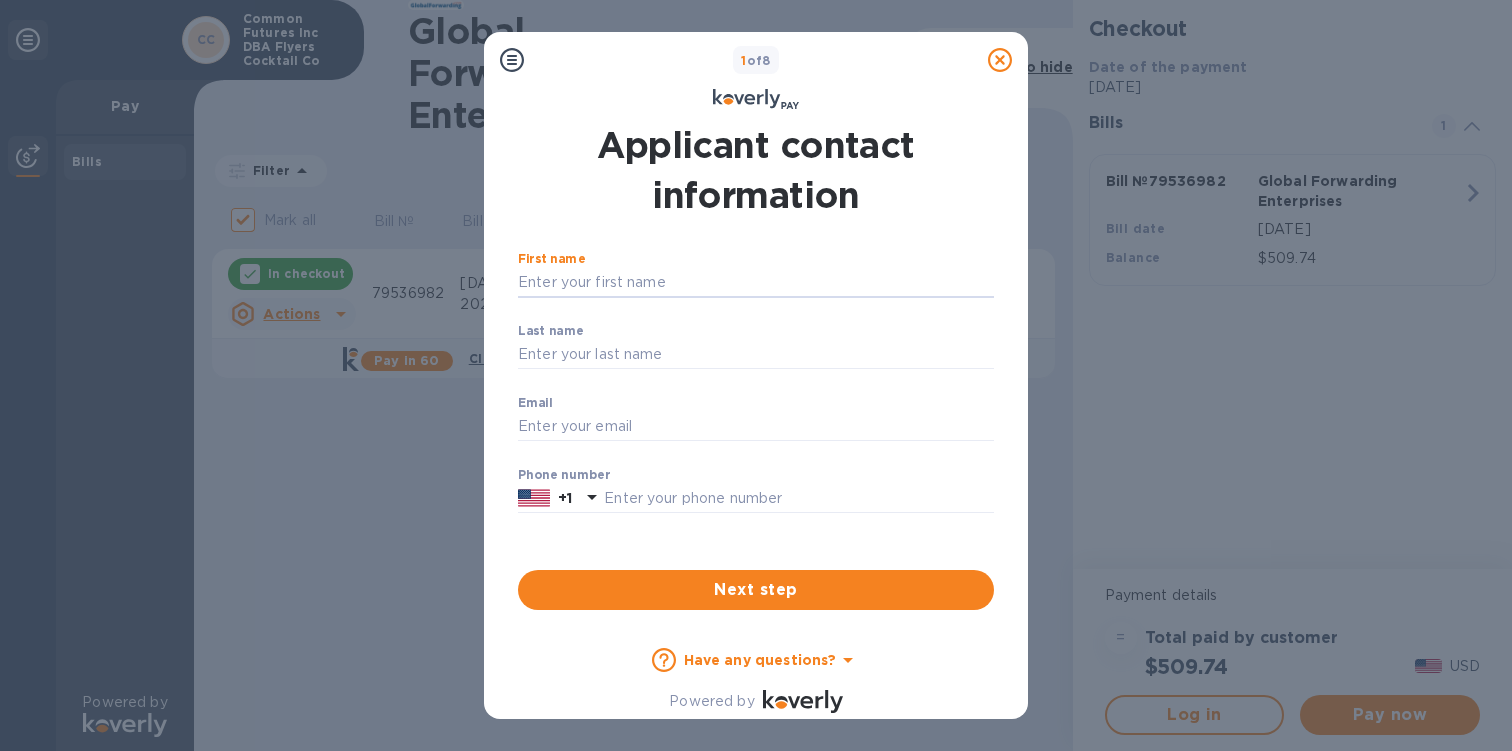 type on "[PERSON_NAME]" 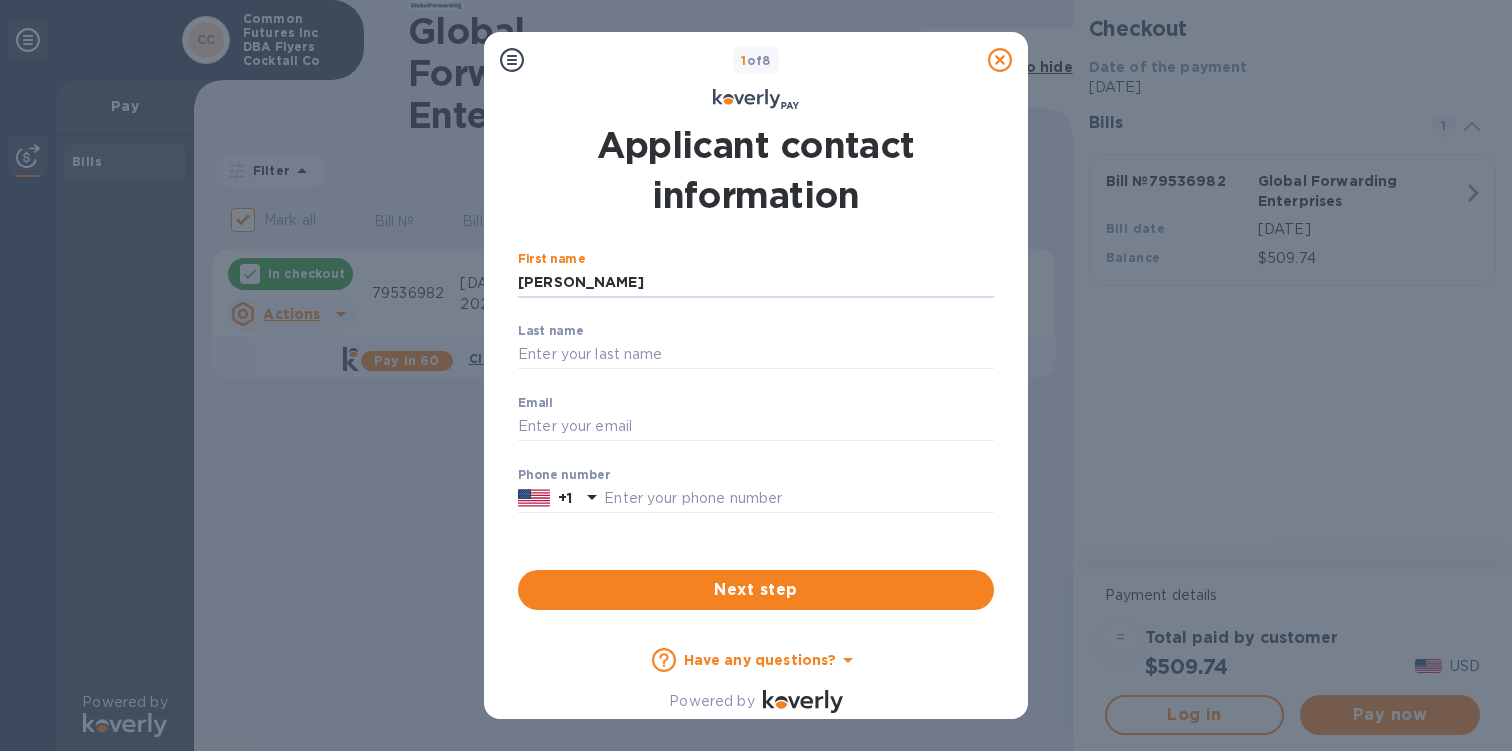 type on "[PERSON_NAME]" 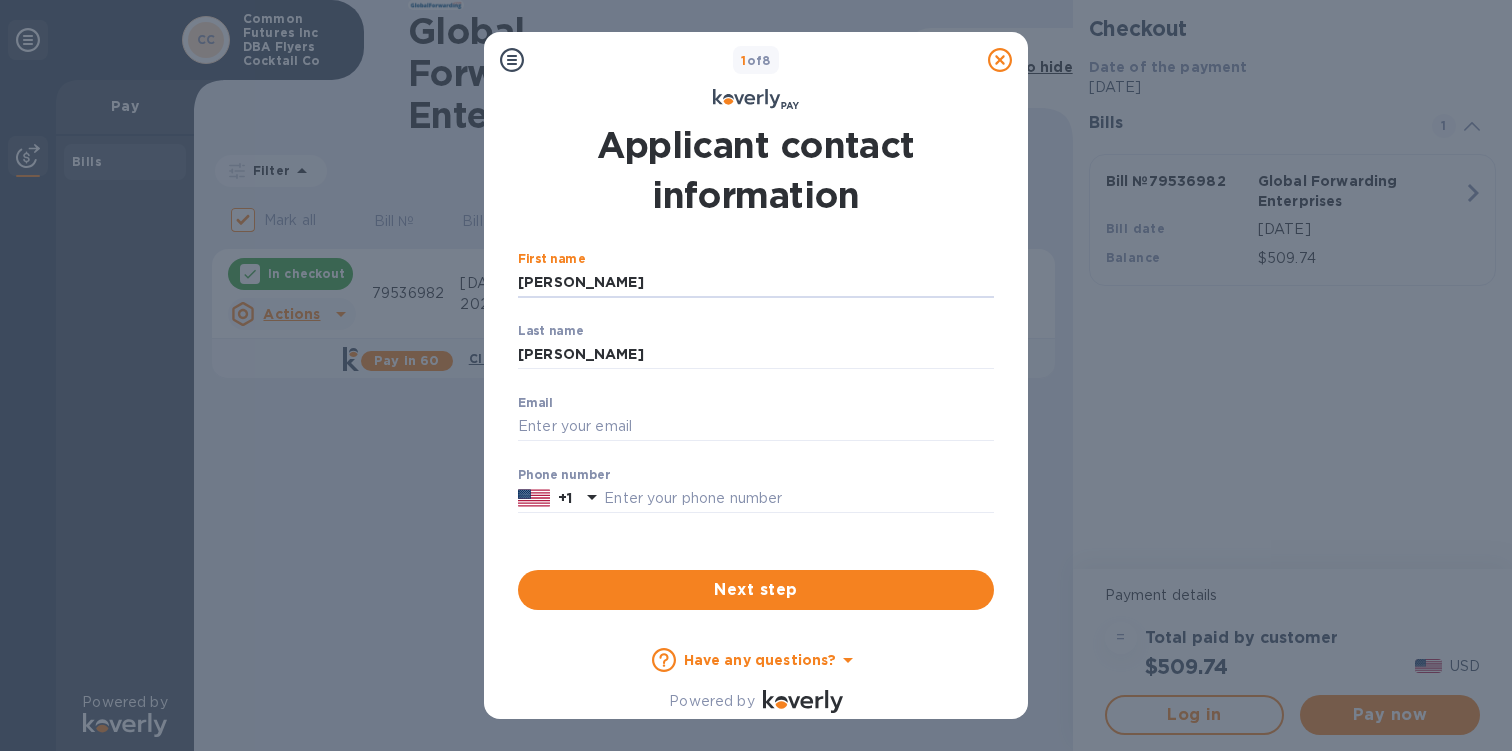 type on "[PERSON_NAME][EMAIL_ADDRESS][DOMAIN_NAME]" 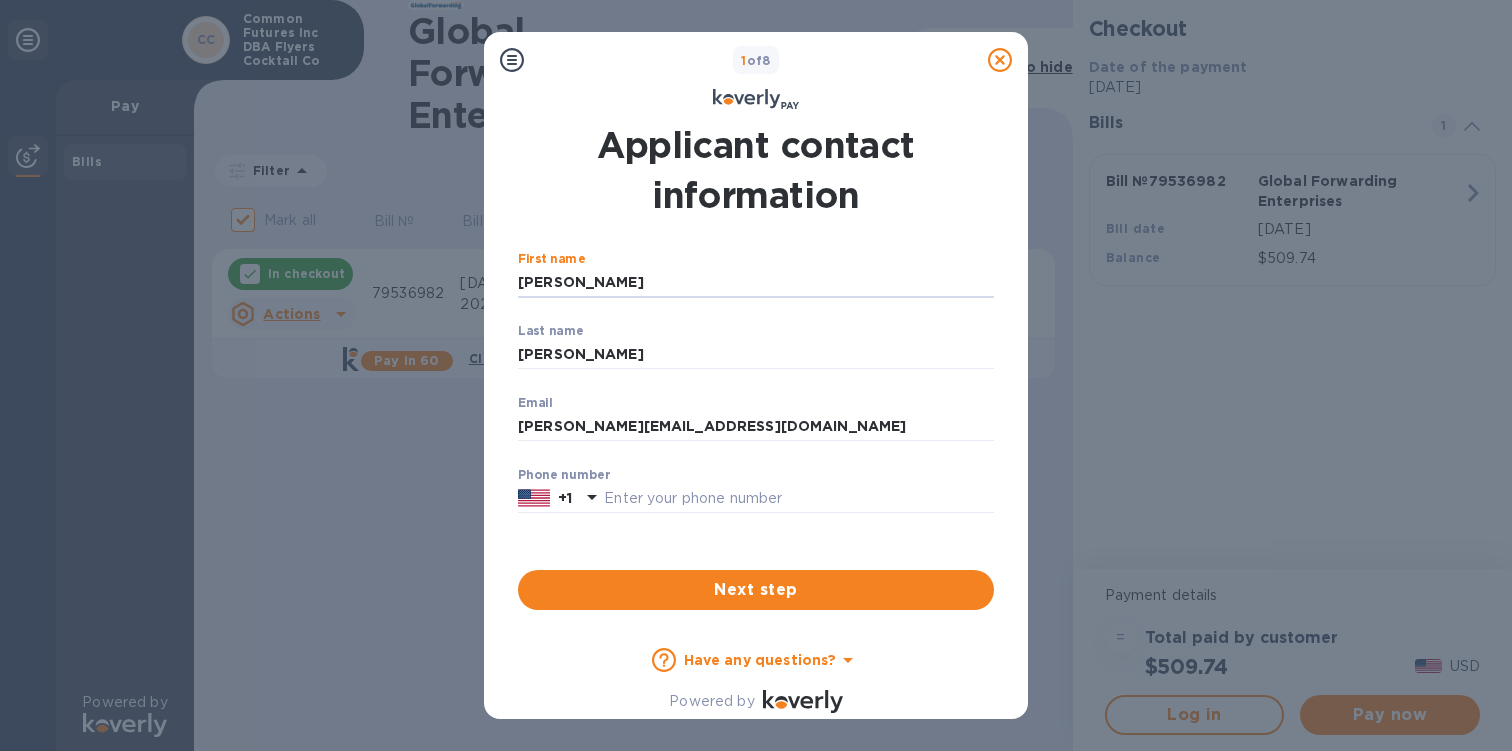 type on "4049062237" 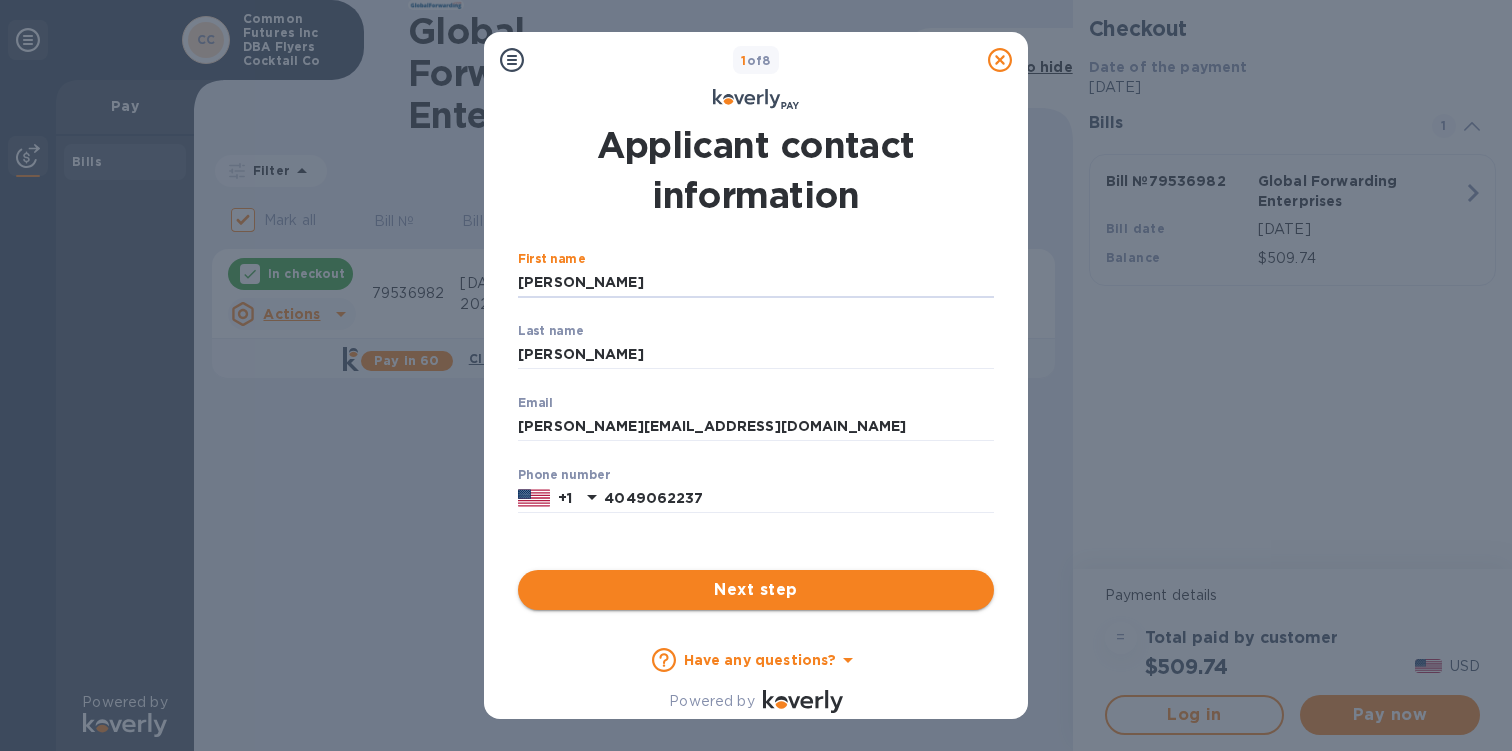 click on "Next step" at bounding box center [756, 590] 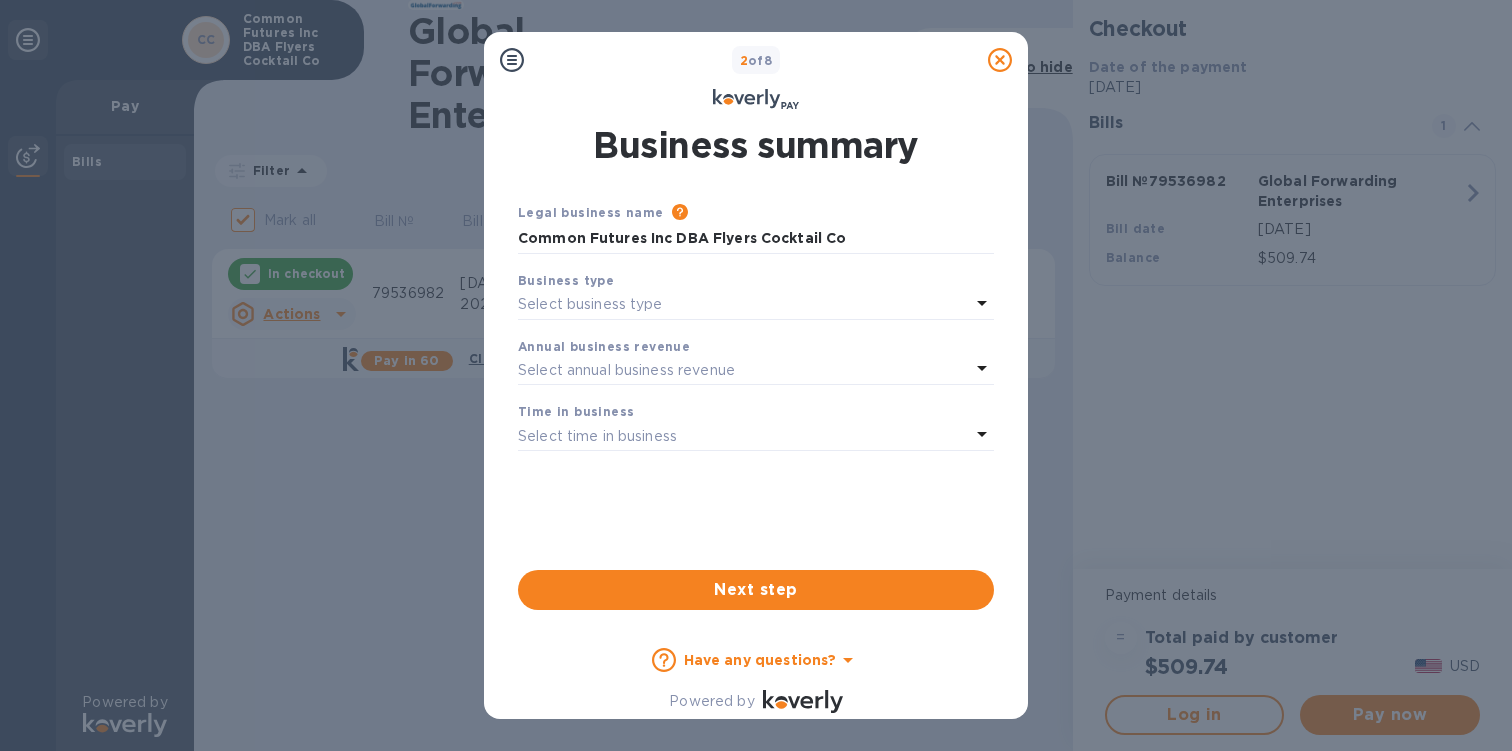 click on "Select business type" at bounding box center (744, 305) 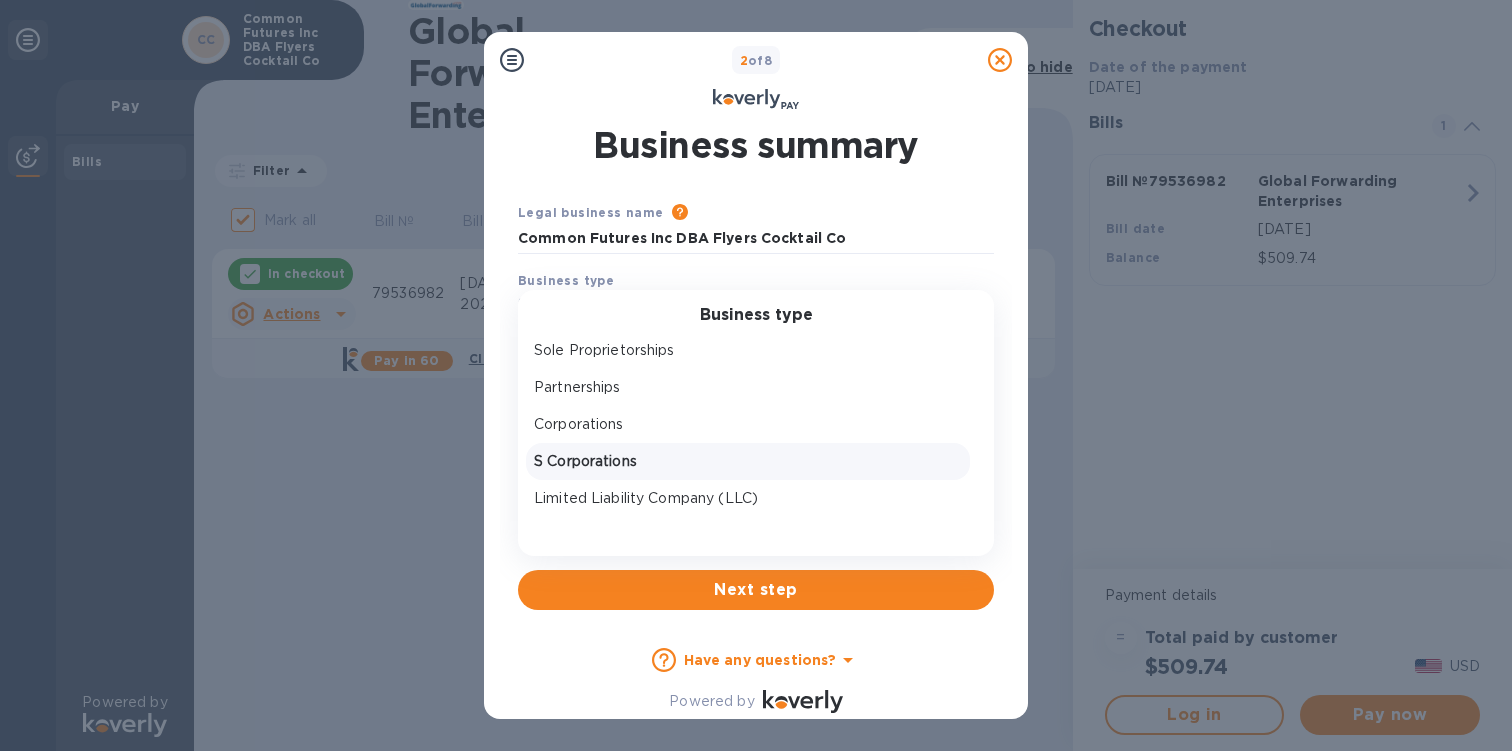 scroll, scrollTop: 30, scrollLeft: 0, axis: vertical 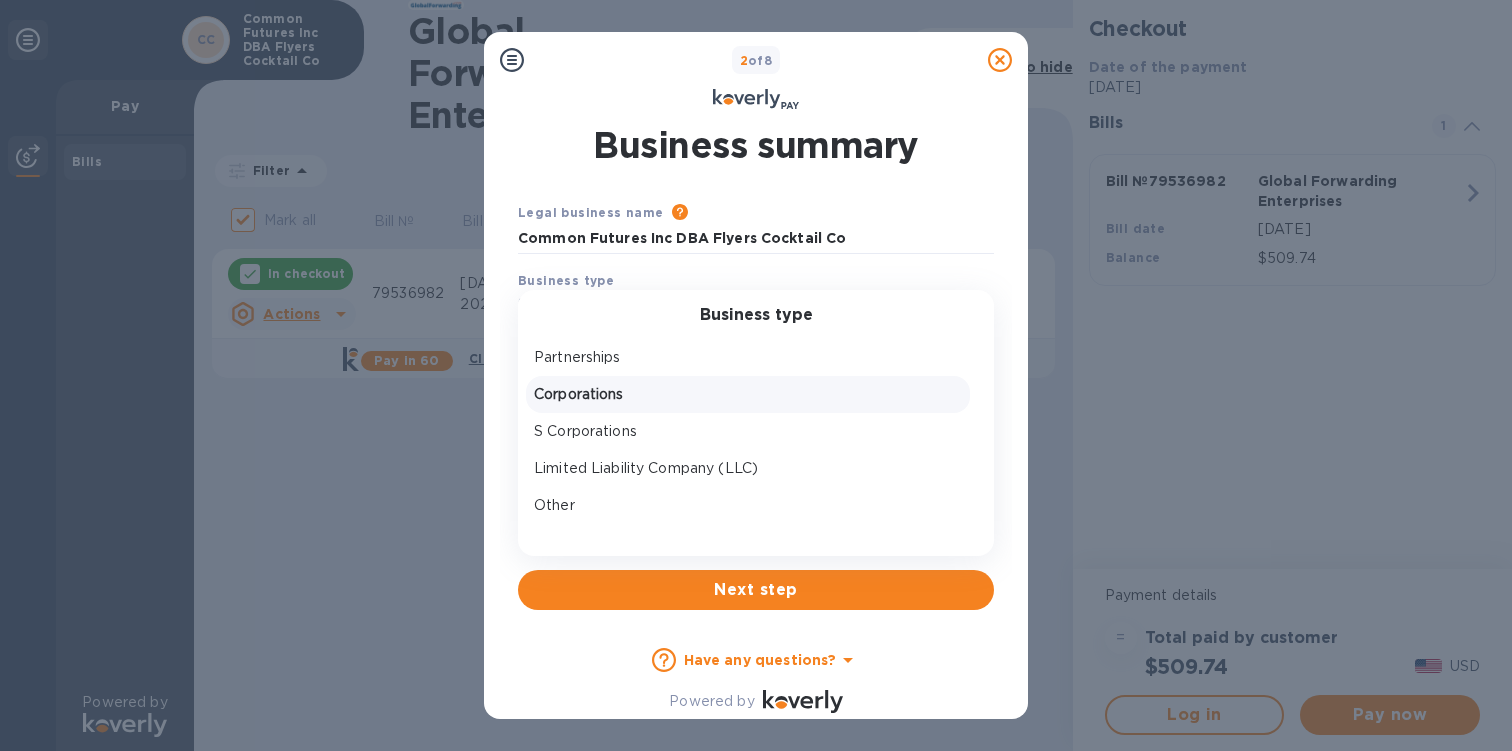click on "Corporations" at bounding box center [748, 394] 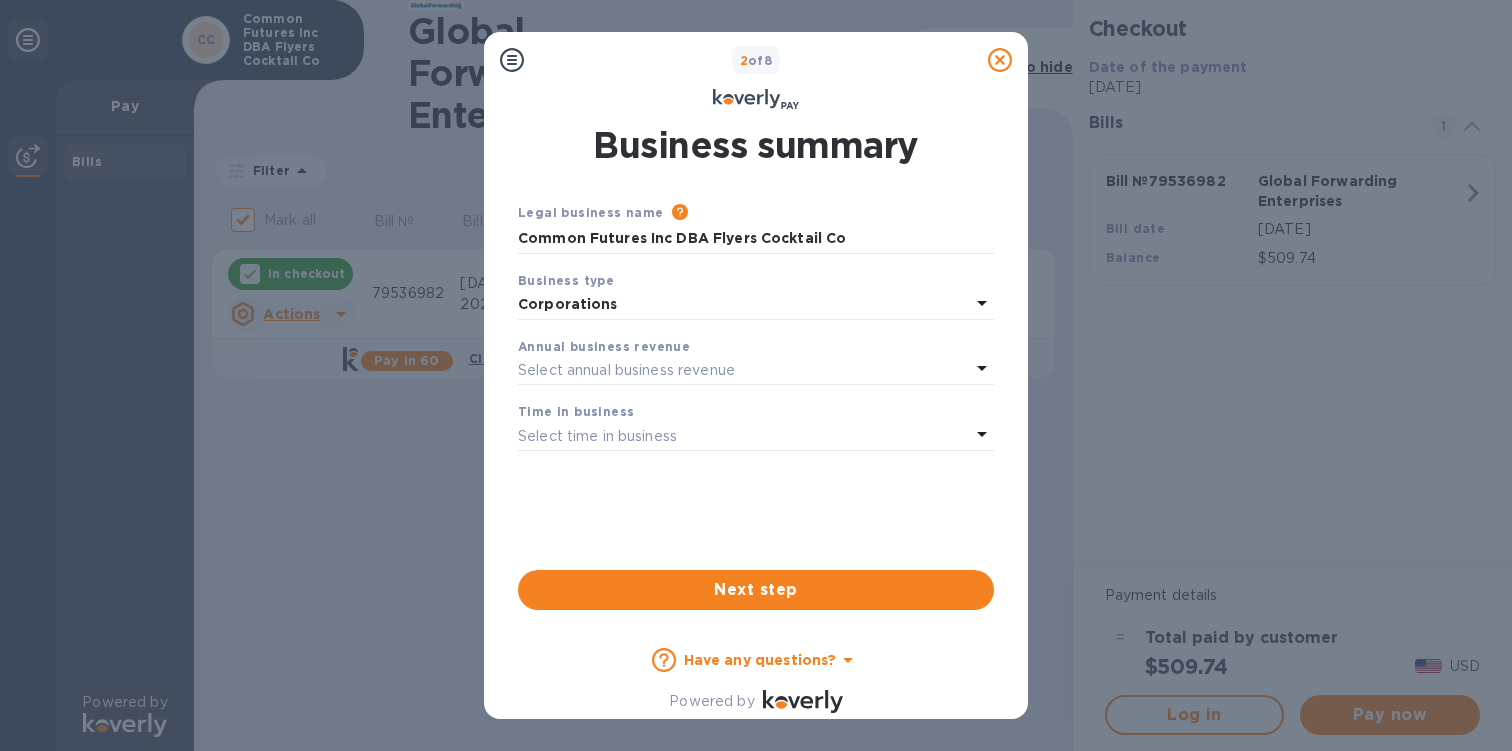 click on "Select annual business revenue" at bounding box center [744, 370] 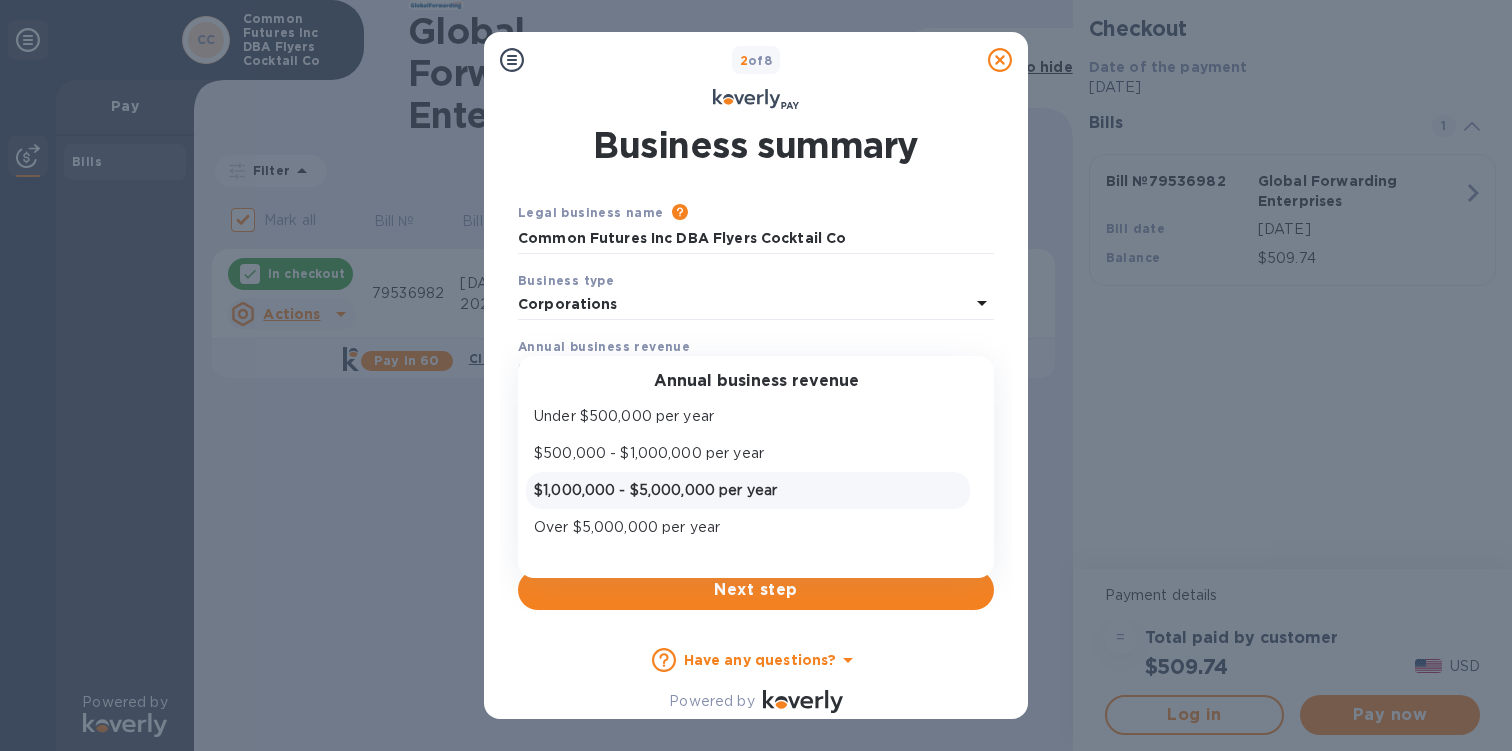 click on "$1,000,000 - $5,000,000 per year" at bounding box center (748, 490) 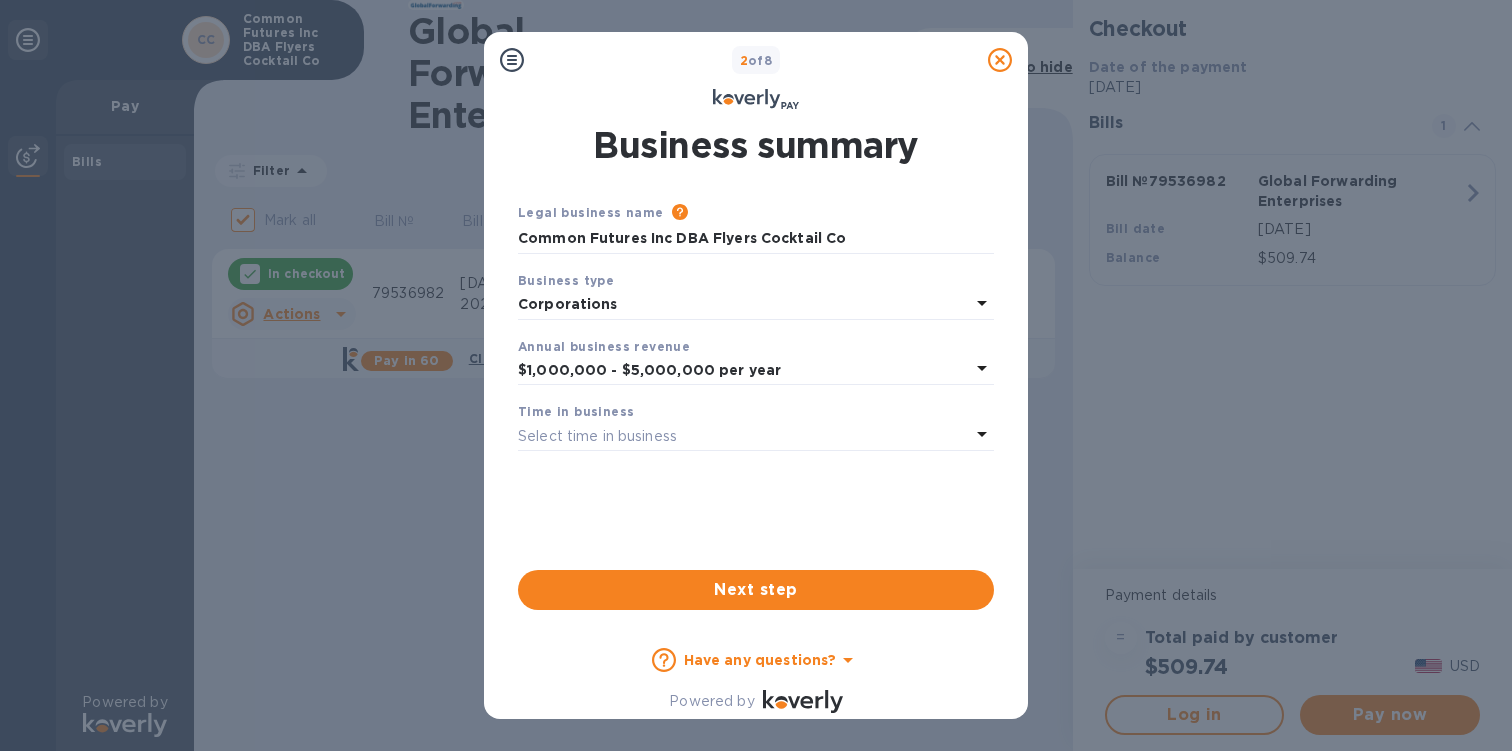 click on "Select time in business" at bounding box center (744, 436) 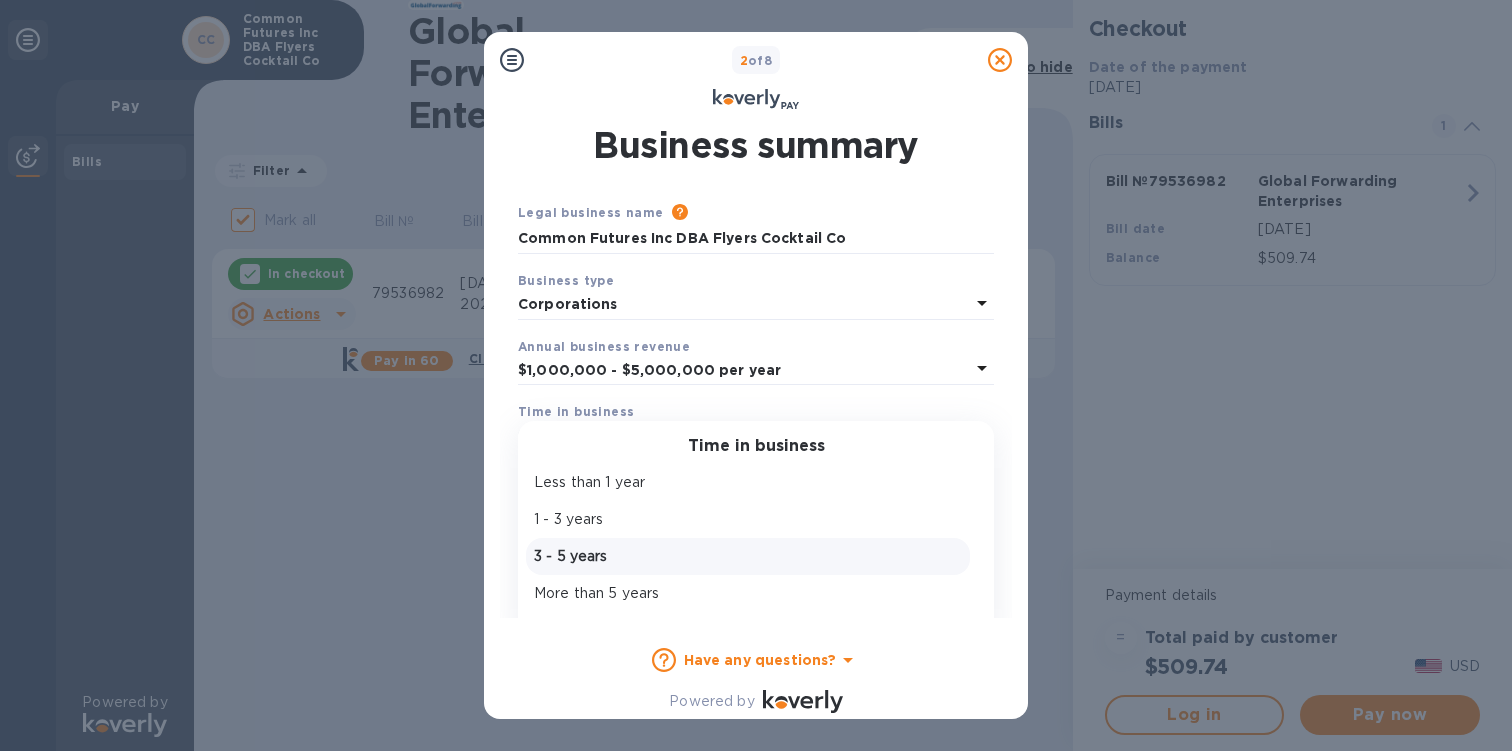click on "3 - 5 years" at bounding box center (748, 556) 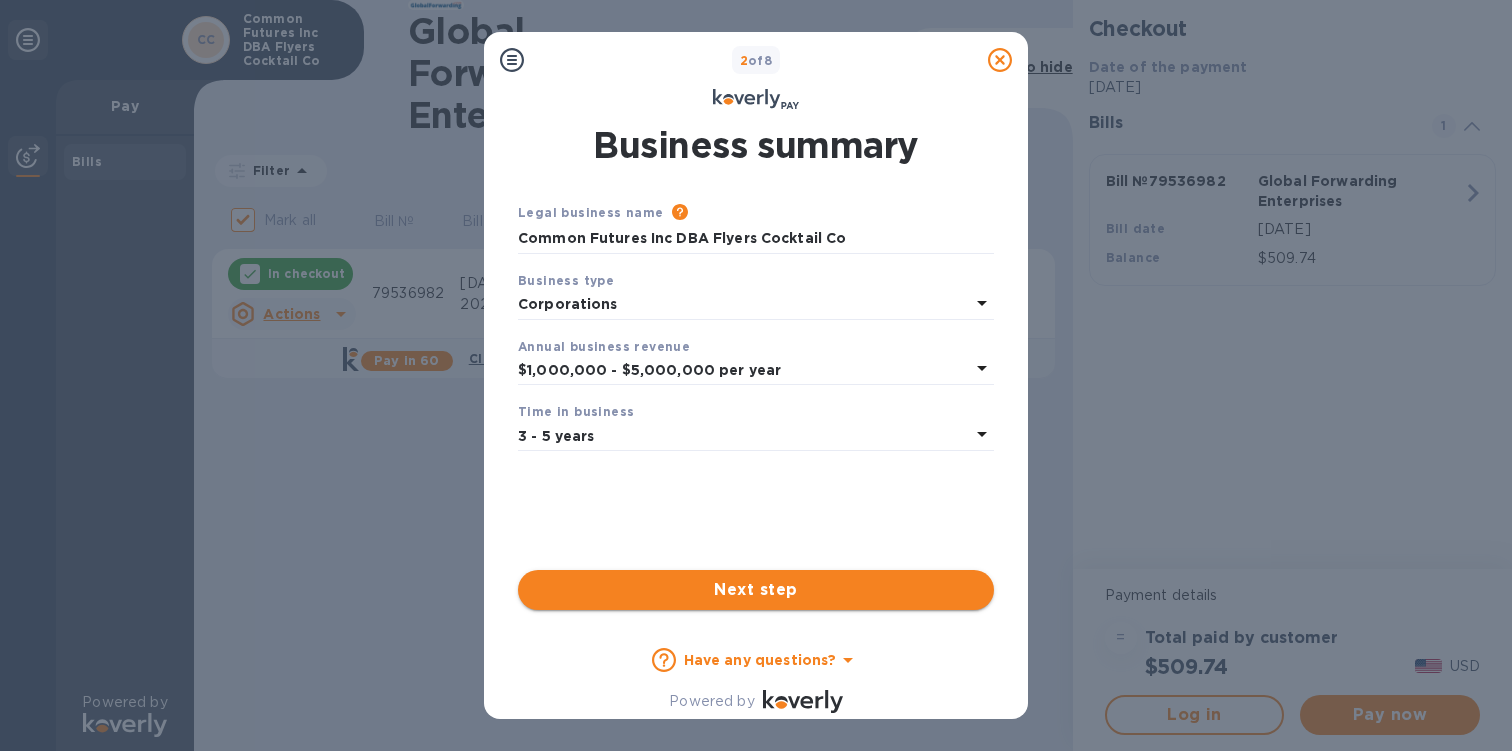 click on "Next step" at bounding box center (756, 590) 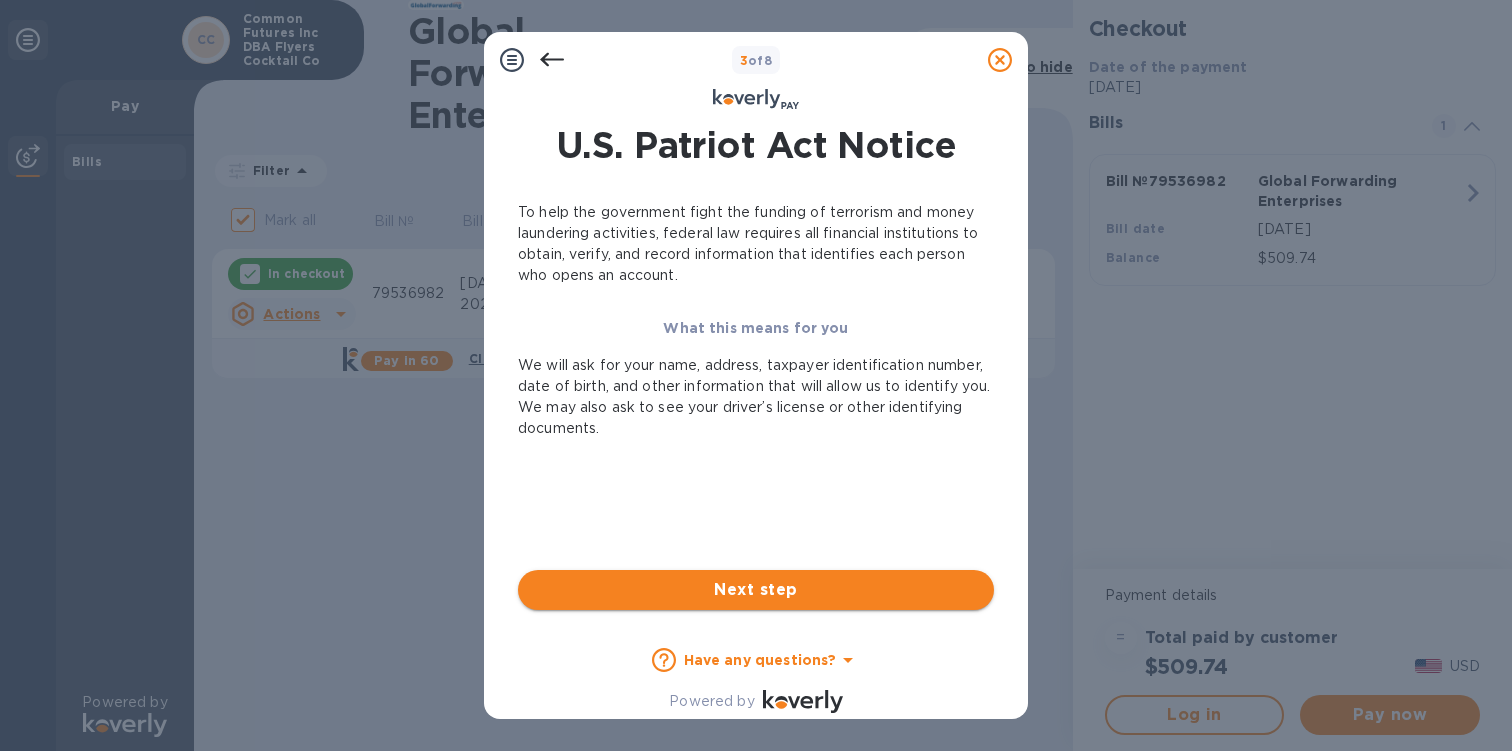 click on "Next step" at bounding box center [756, 590] 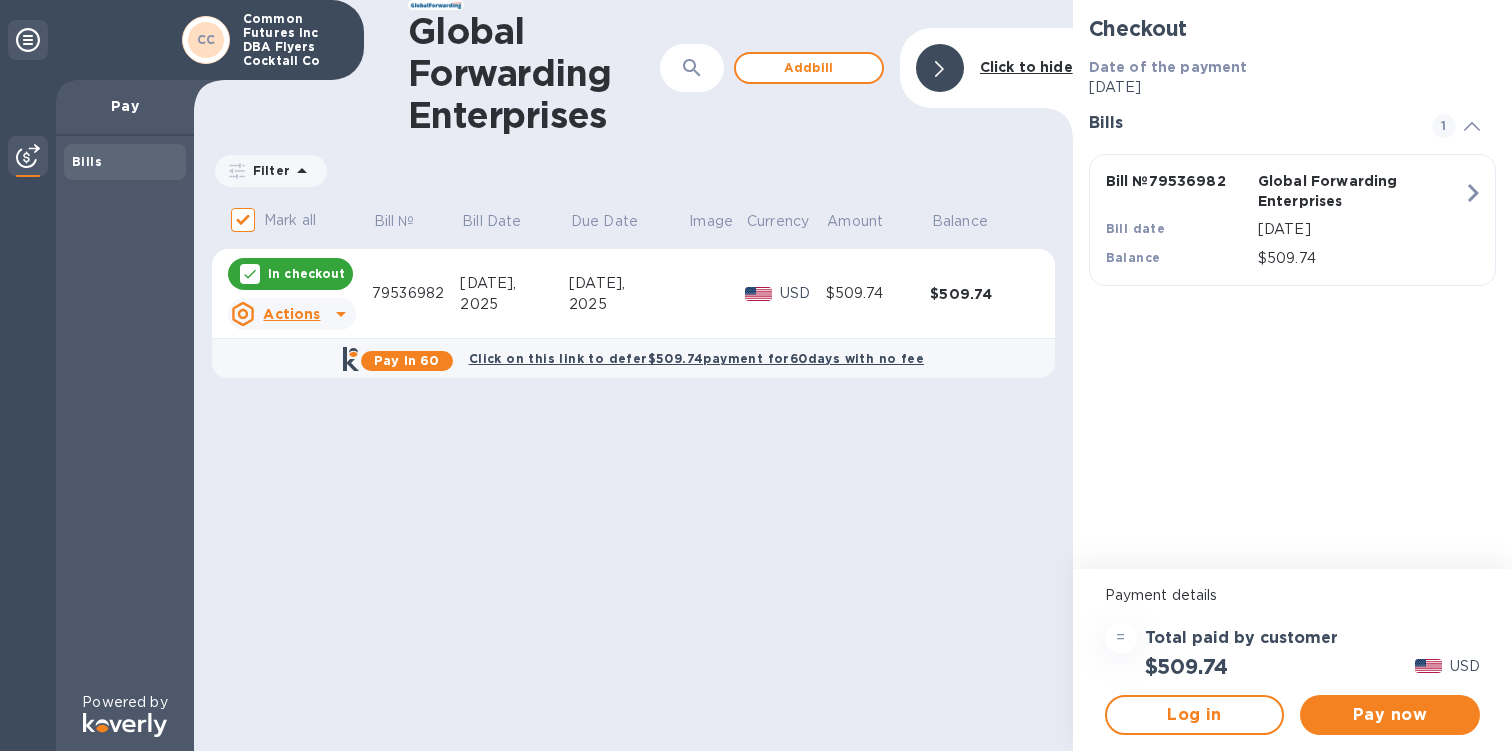 click 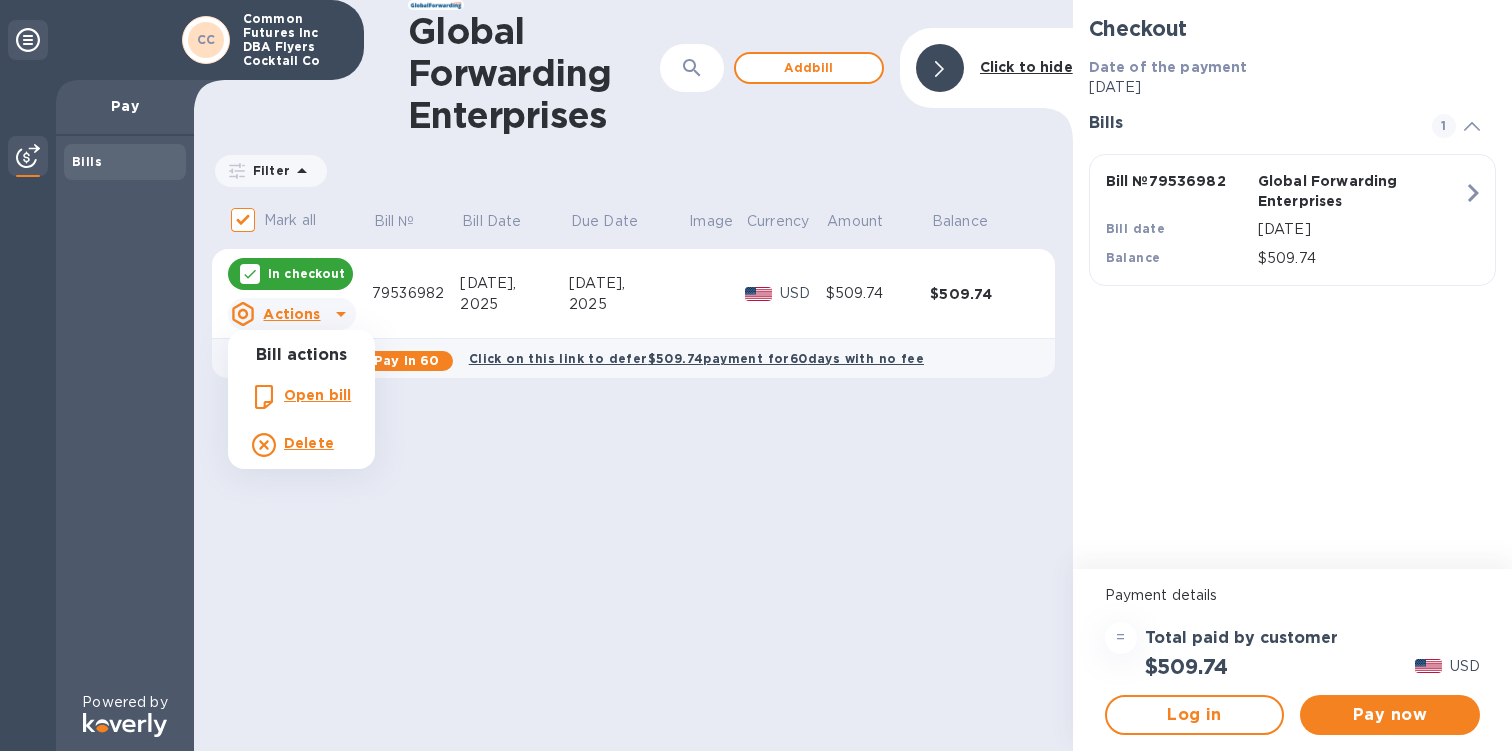click at bounding box center (756, 375) 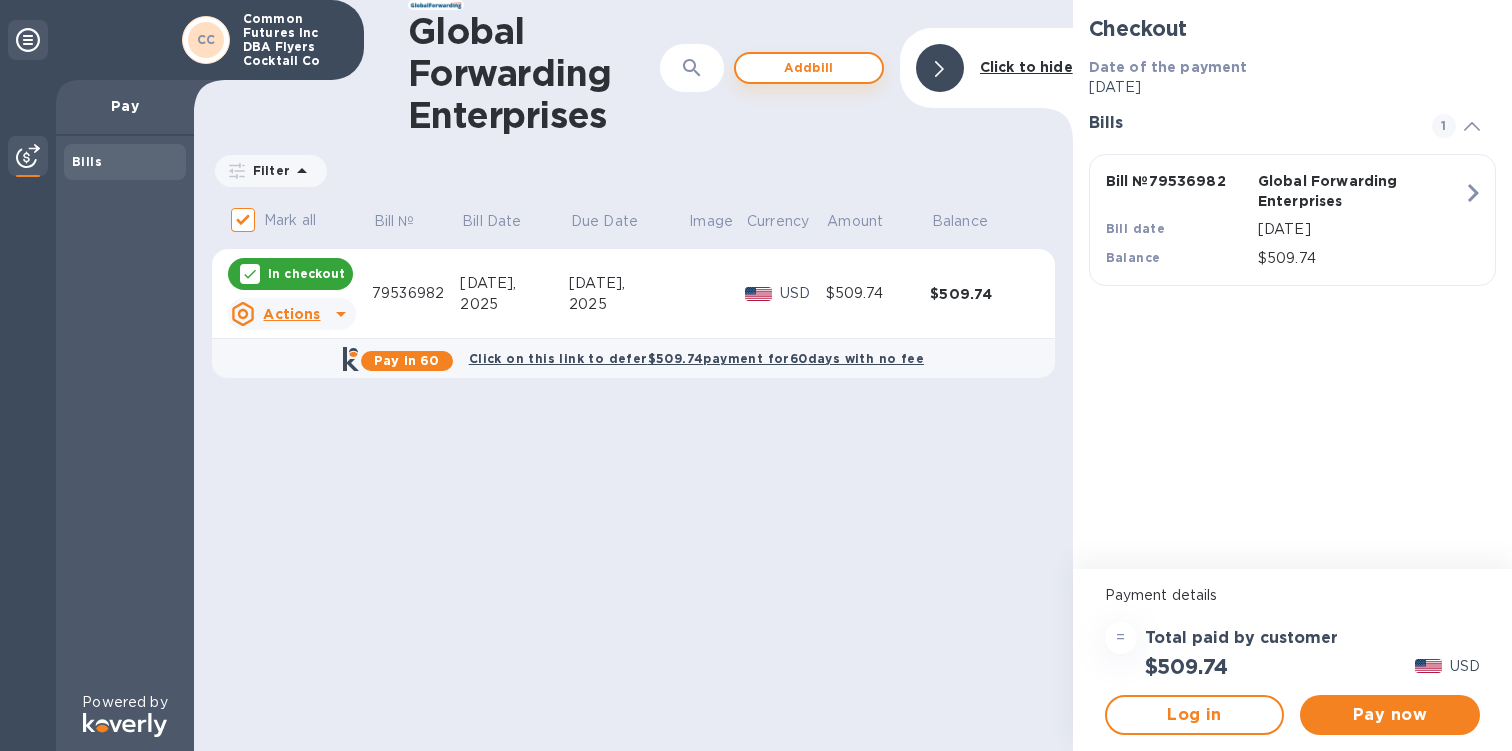 click on "Add   bill" at bounding box center [809, 68] 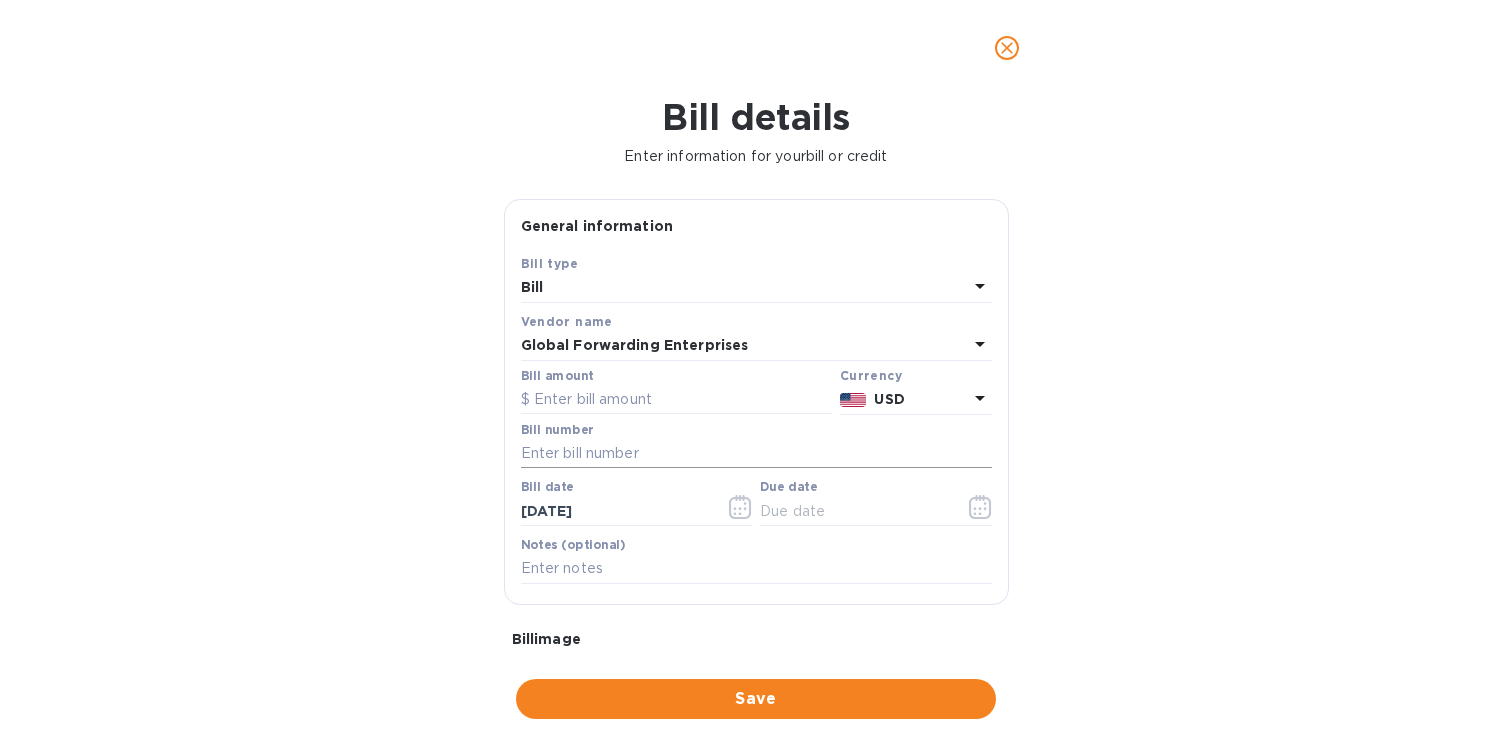 click at bounding box center [756, 454] 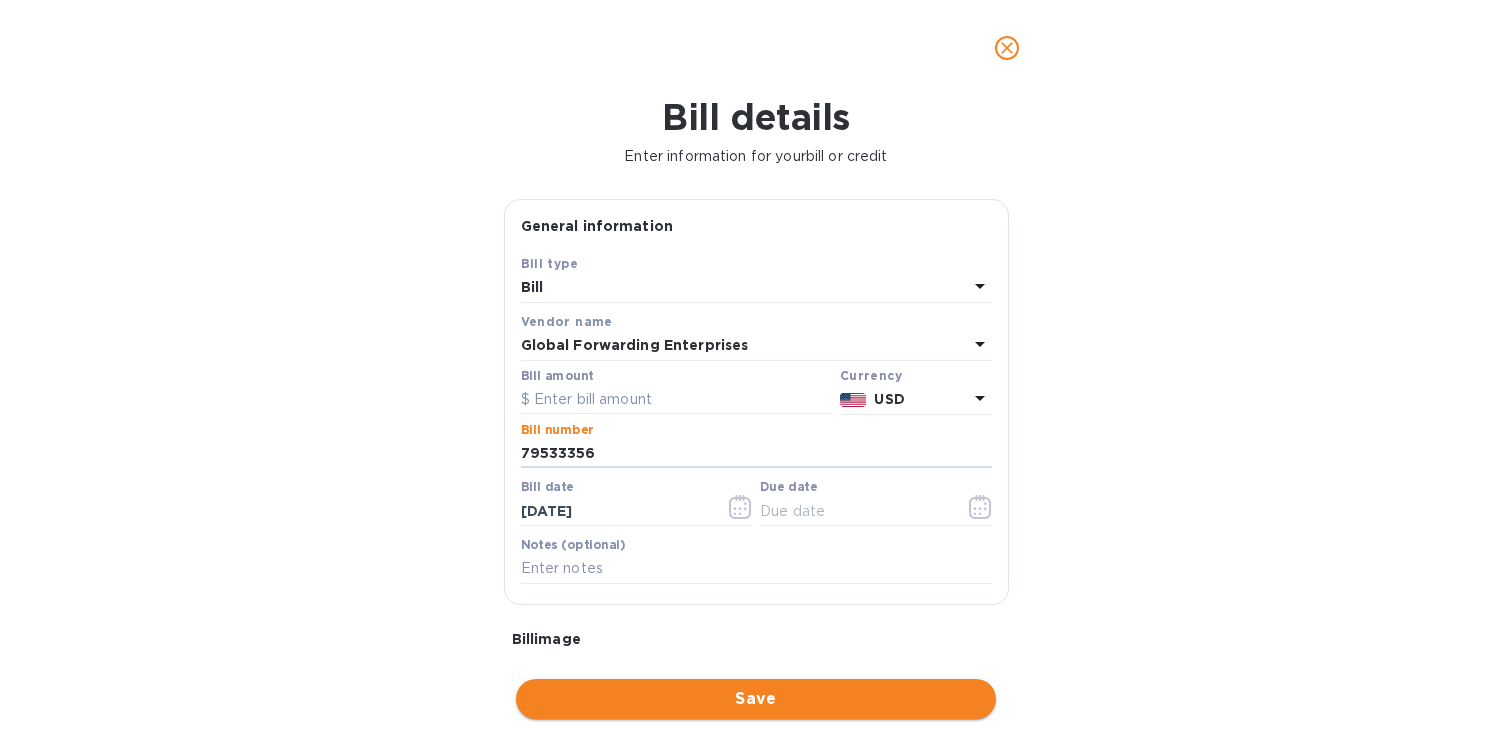 type on "79533356" 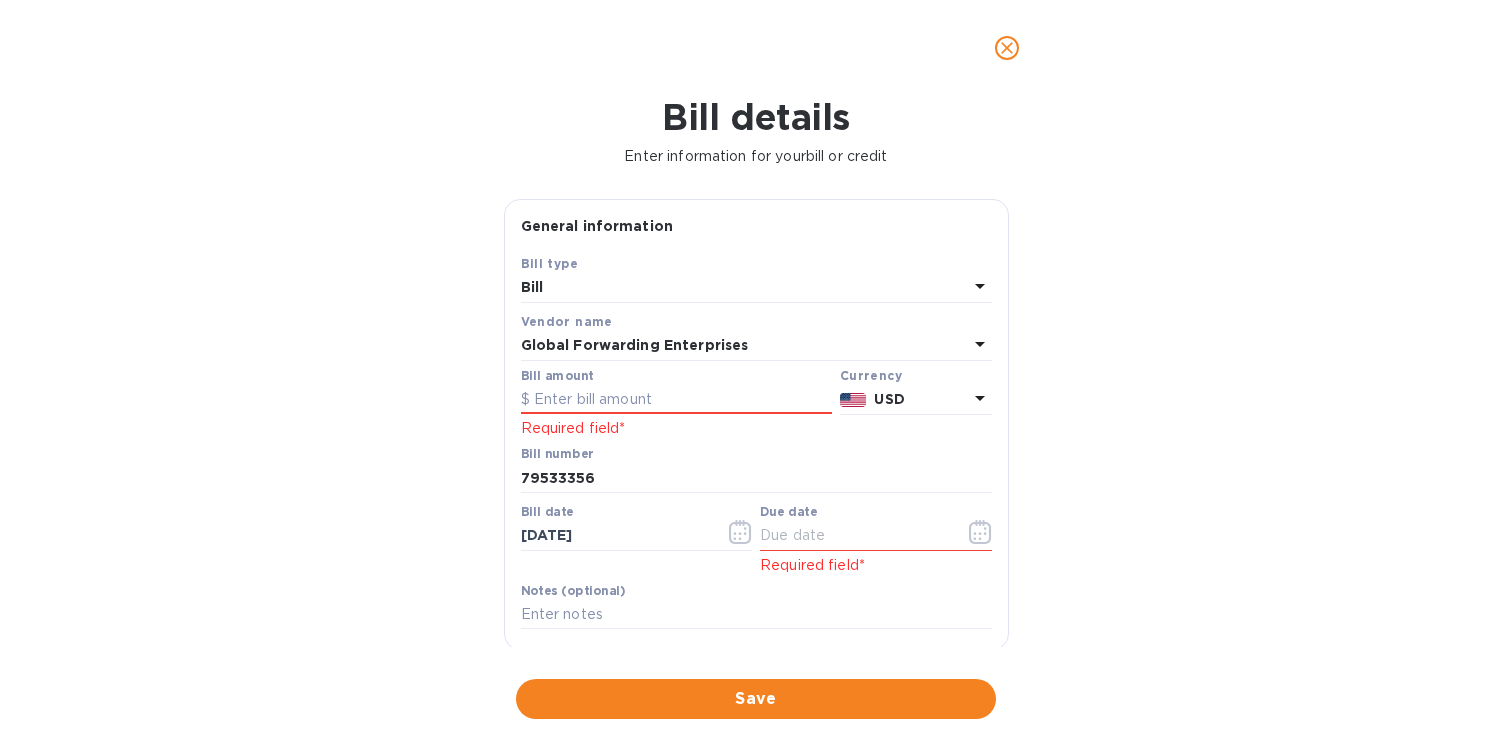 click 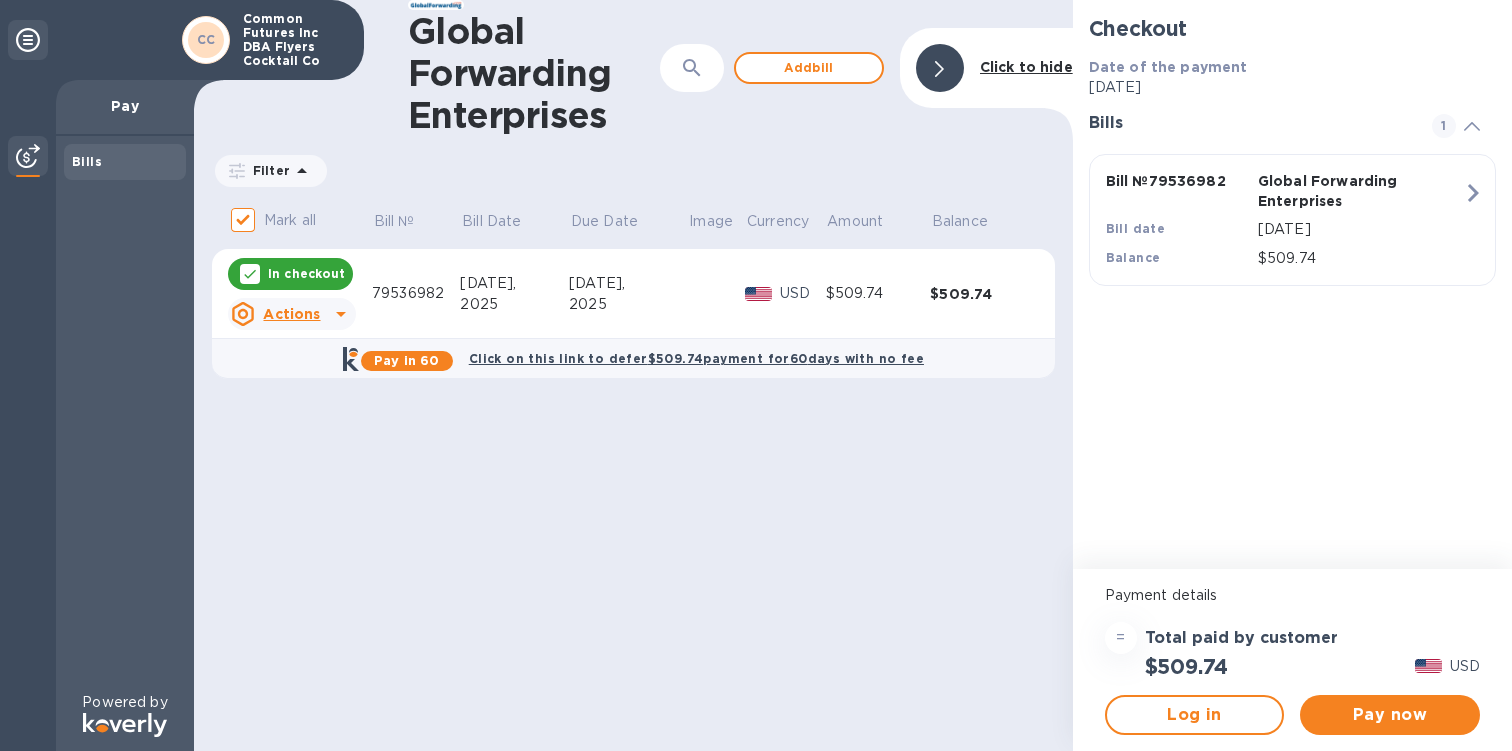 click at bounding box center (940, 68) 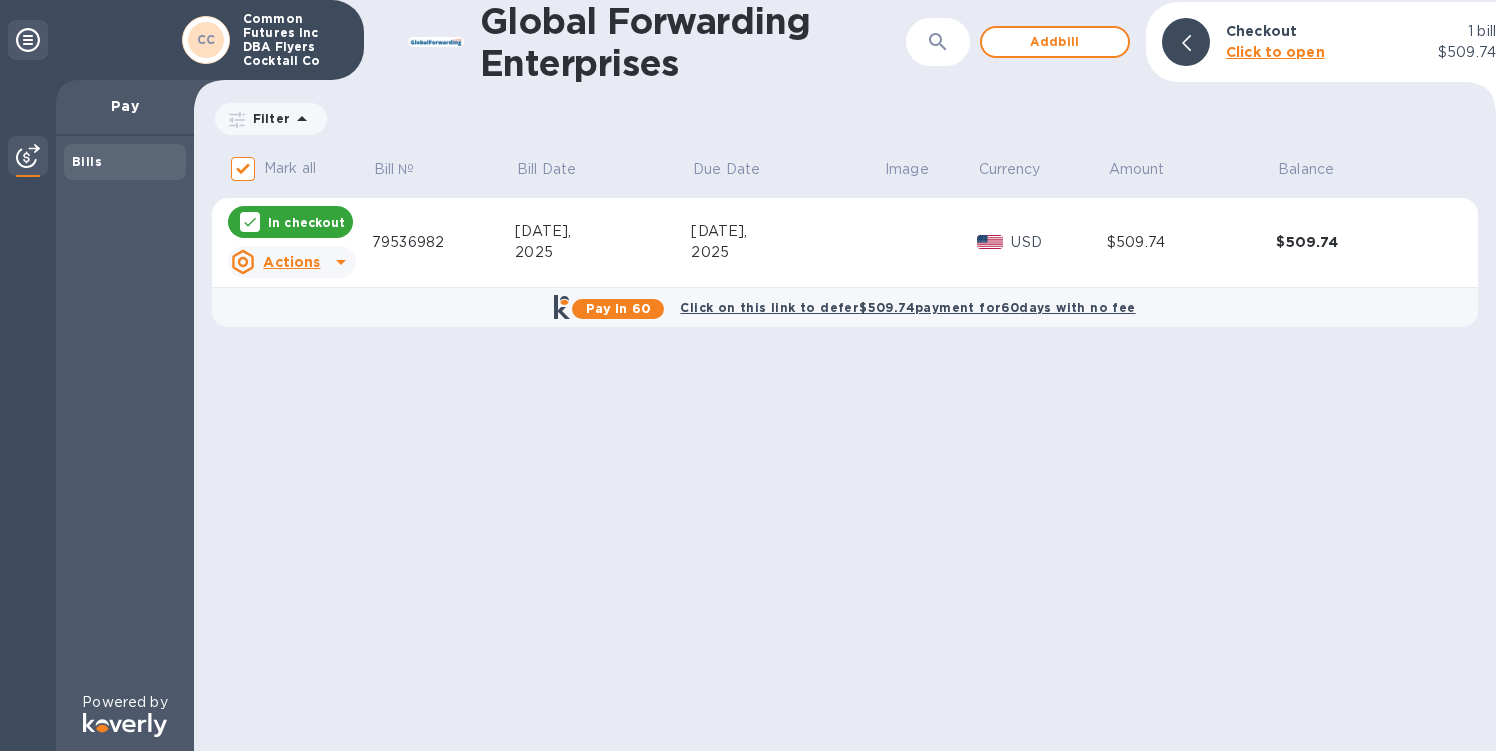 click at bounding box center (1186, 42) 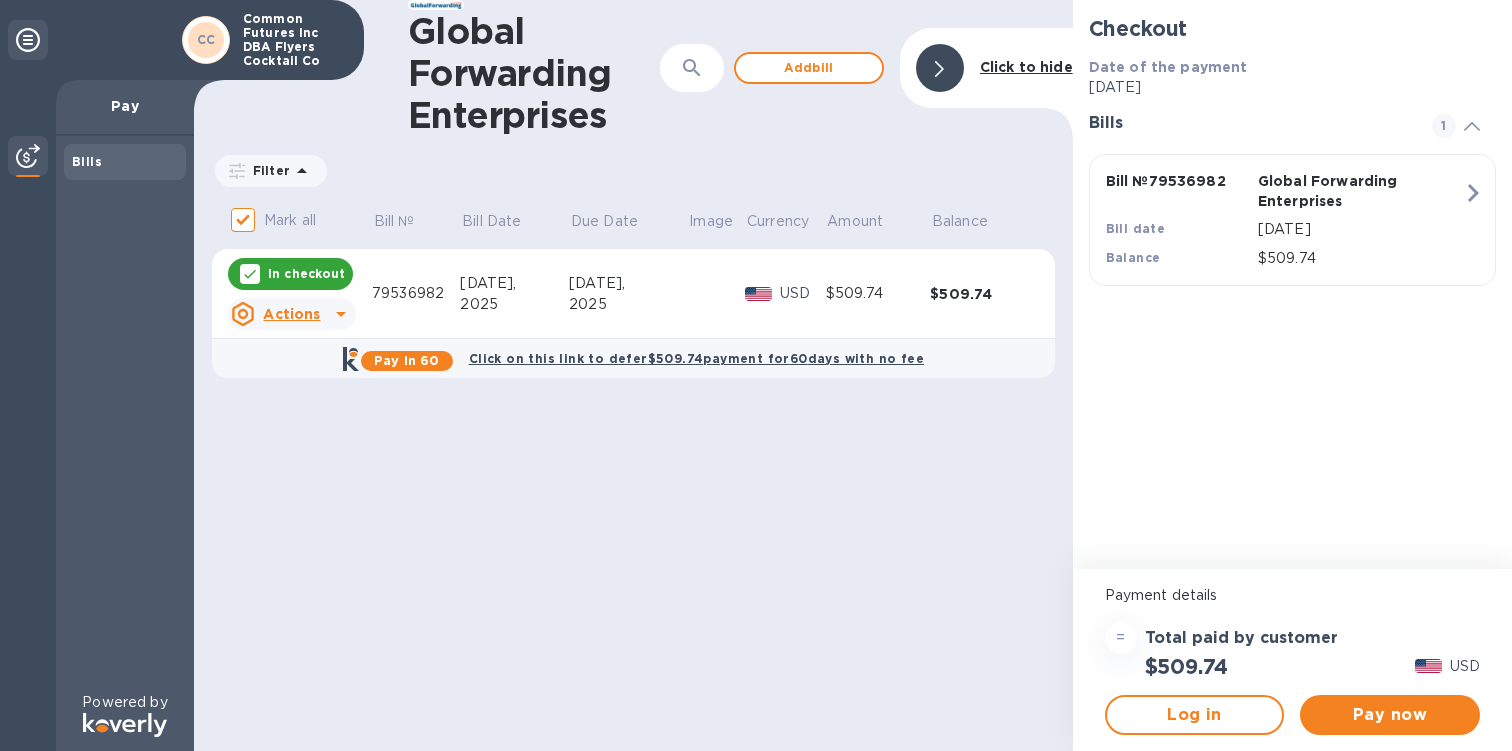 click on "Bills" at bounding box center (87, 161) 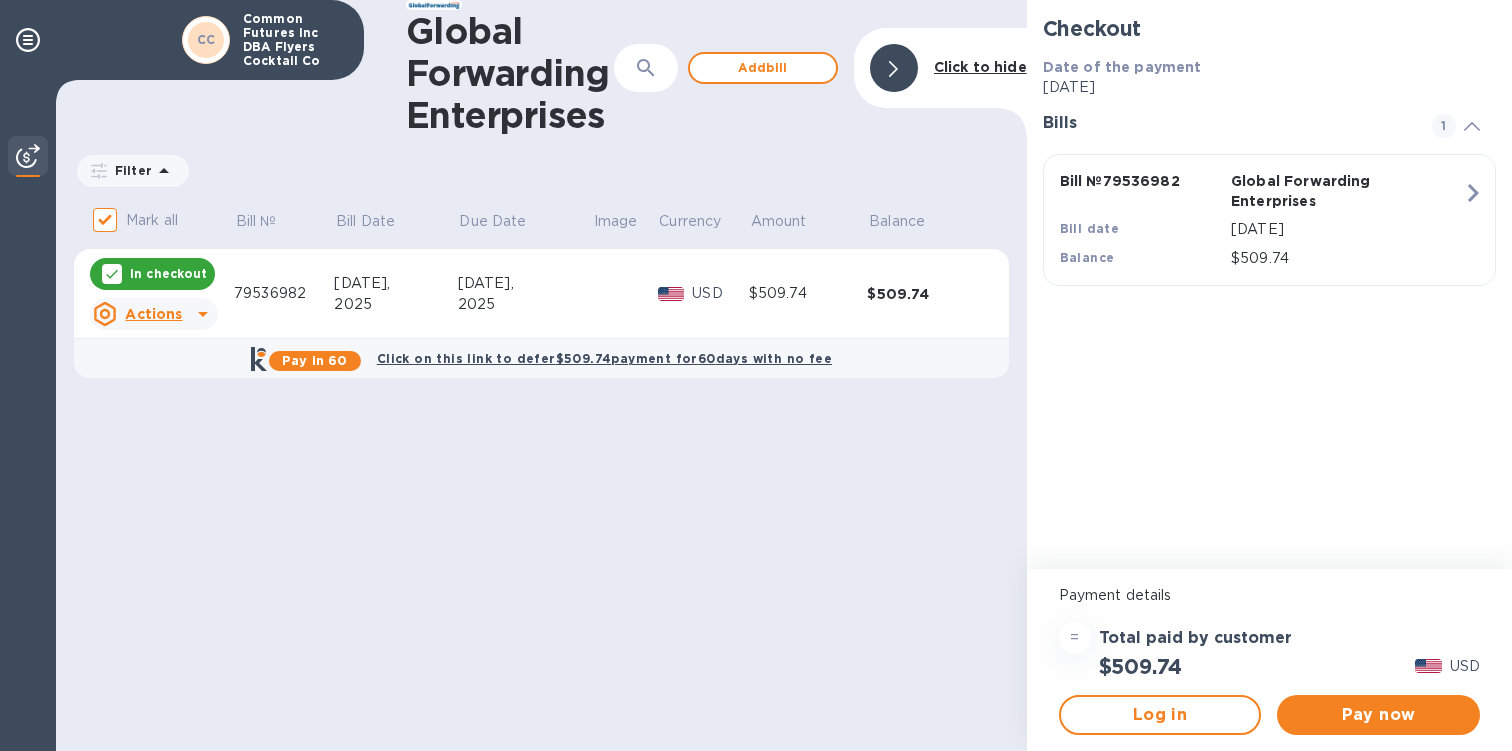 click at bounding box center (28, 156) 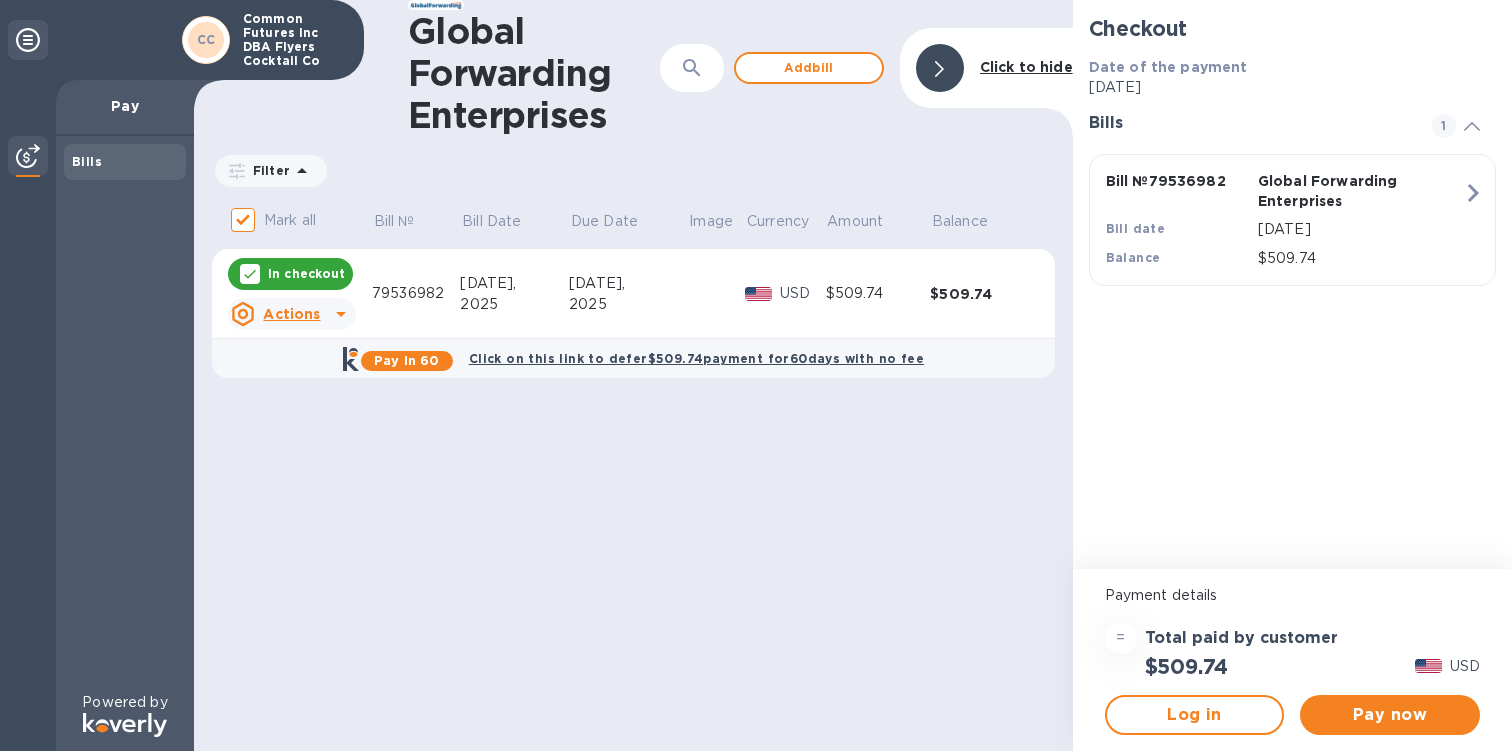 click on "Filter" at bounding box center (271, 171) 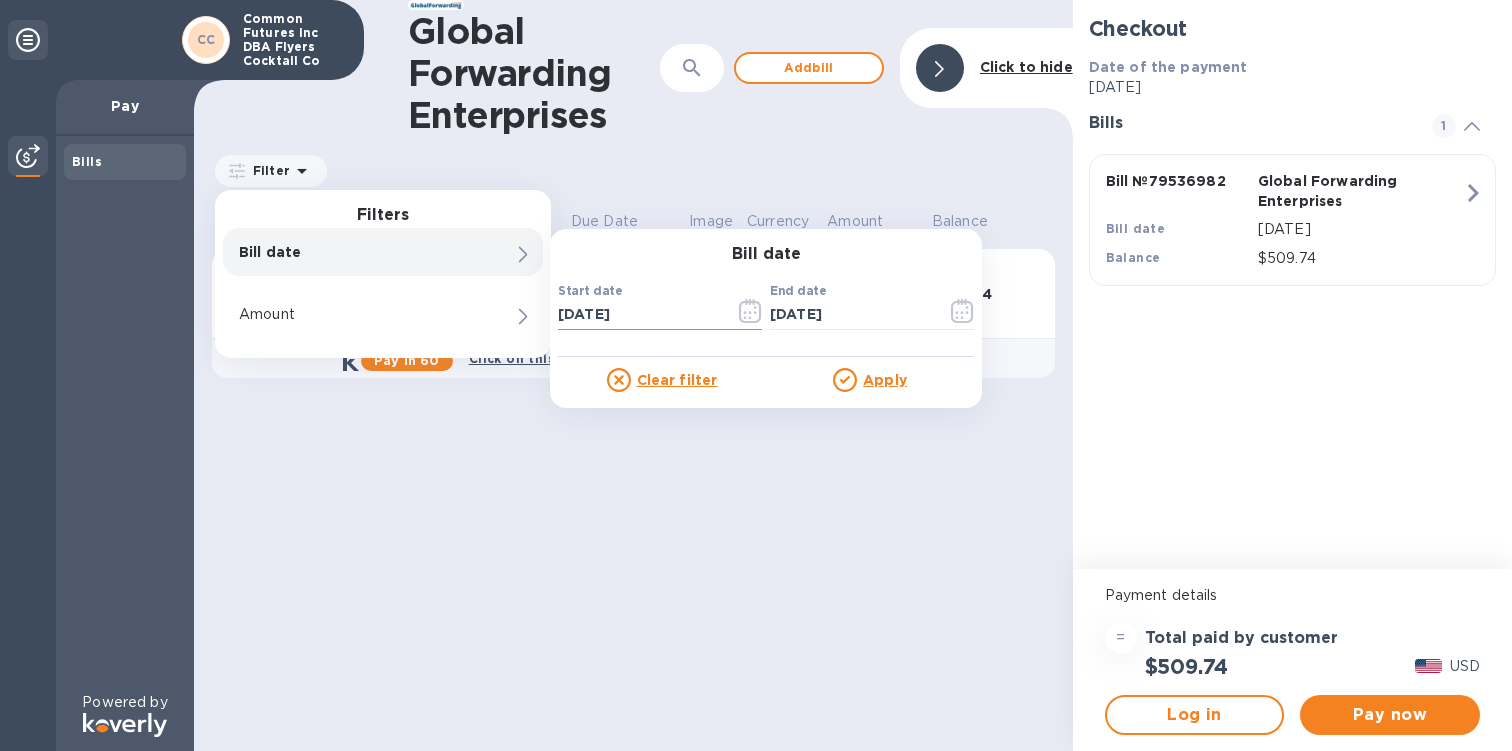 click 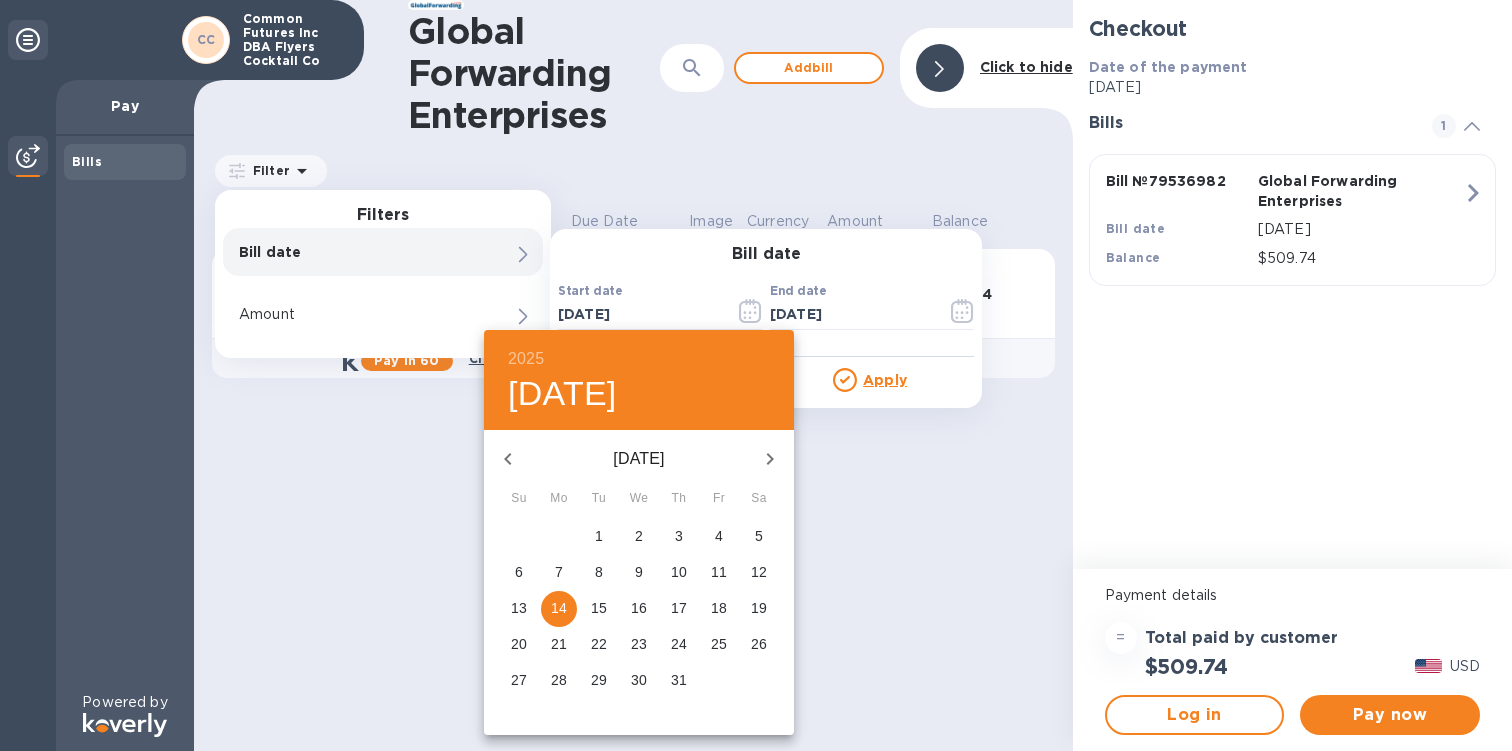 click 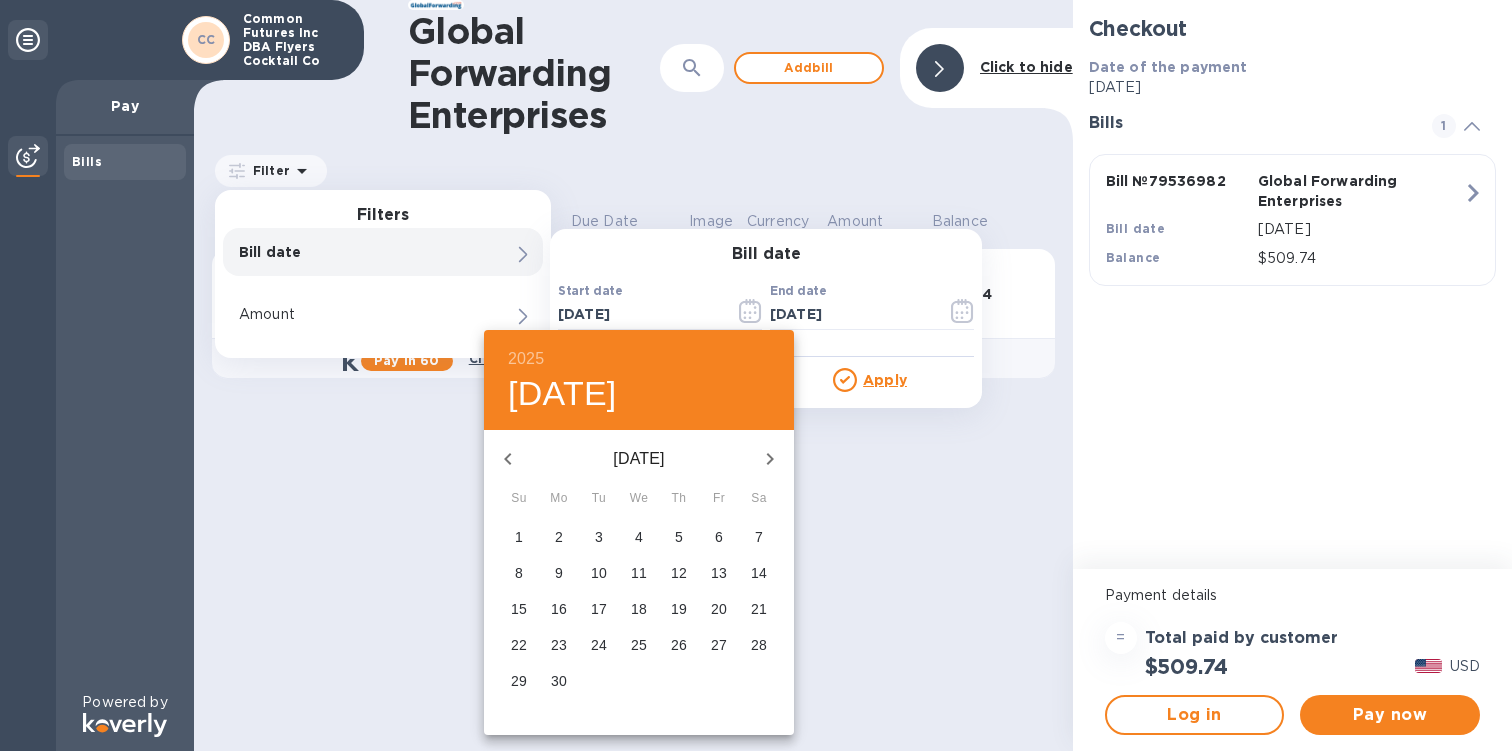 click 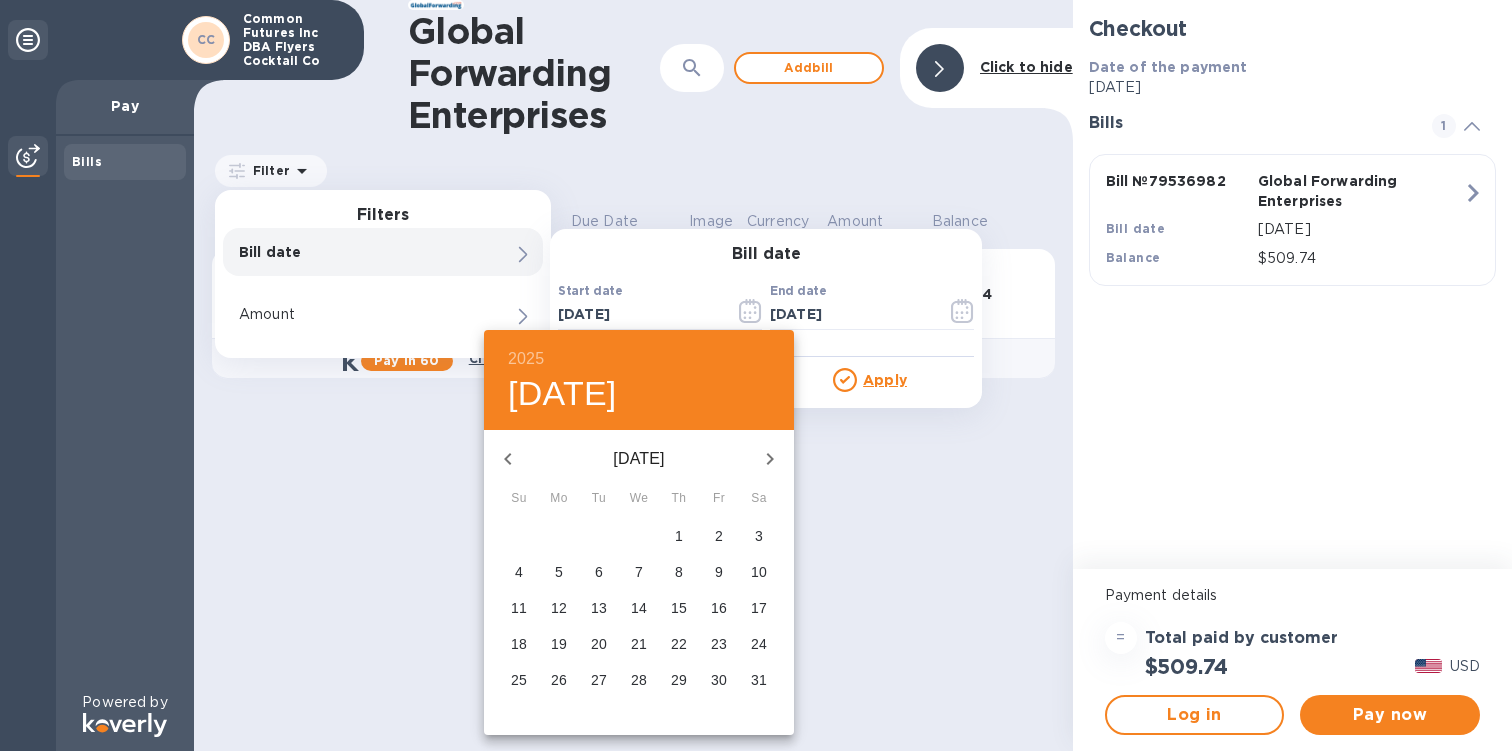 click on "1" at bounding box center [679, 536] 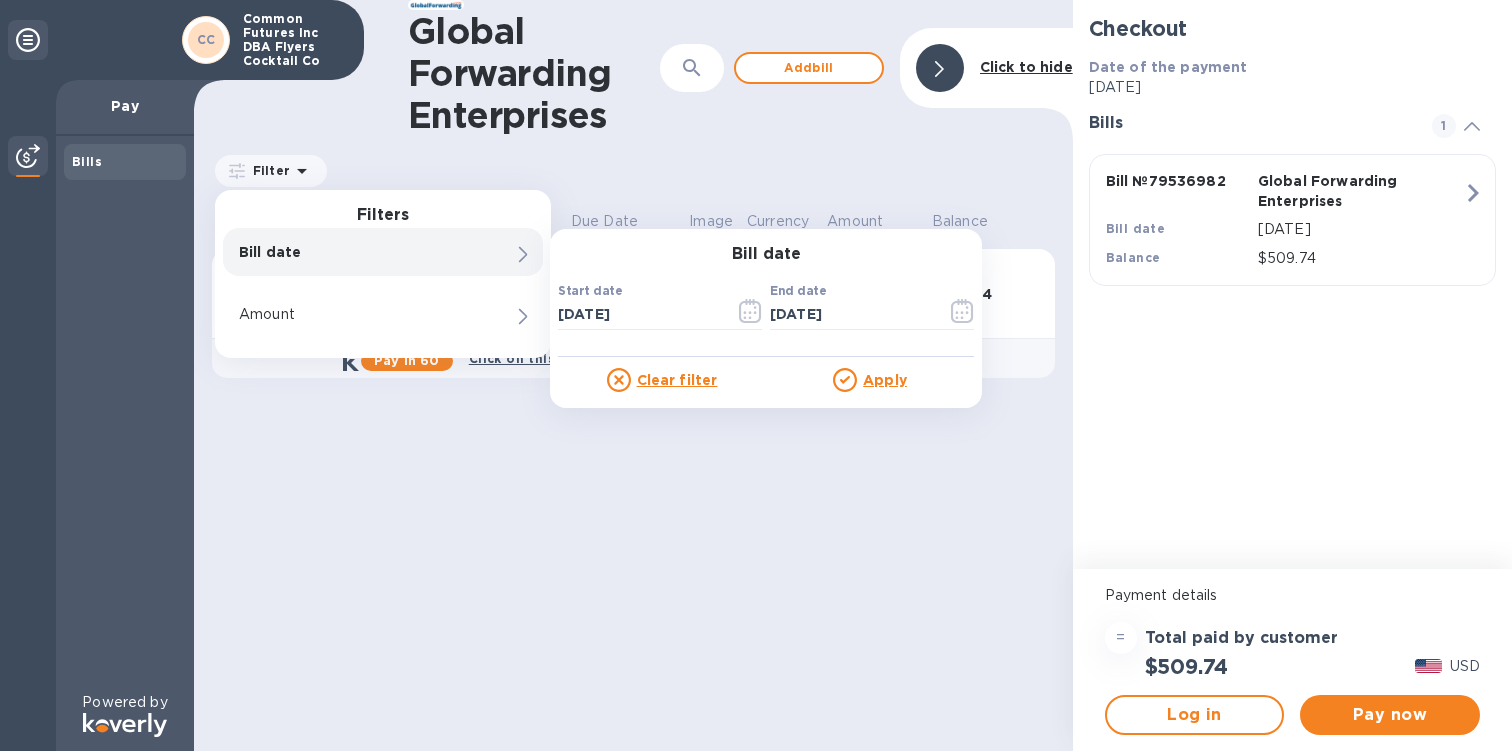 click on "Apply" at bounding box center (885, 380) 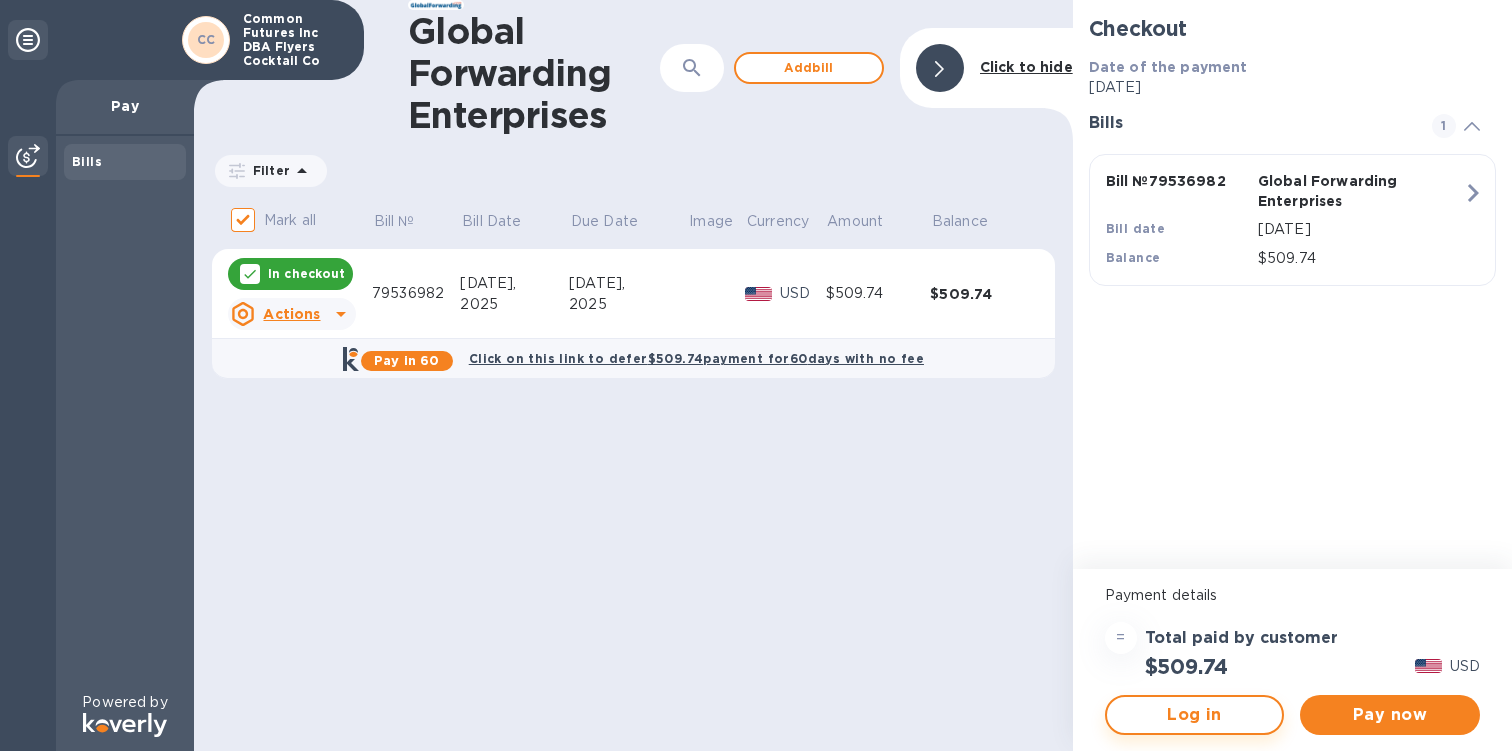 click on "Log in" at bounding box center (1195, 715) 